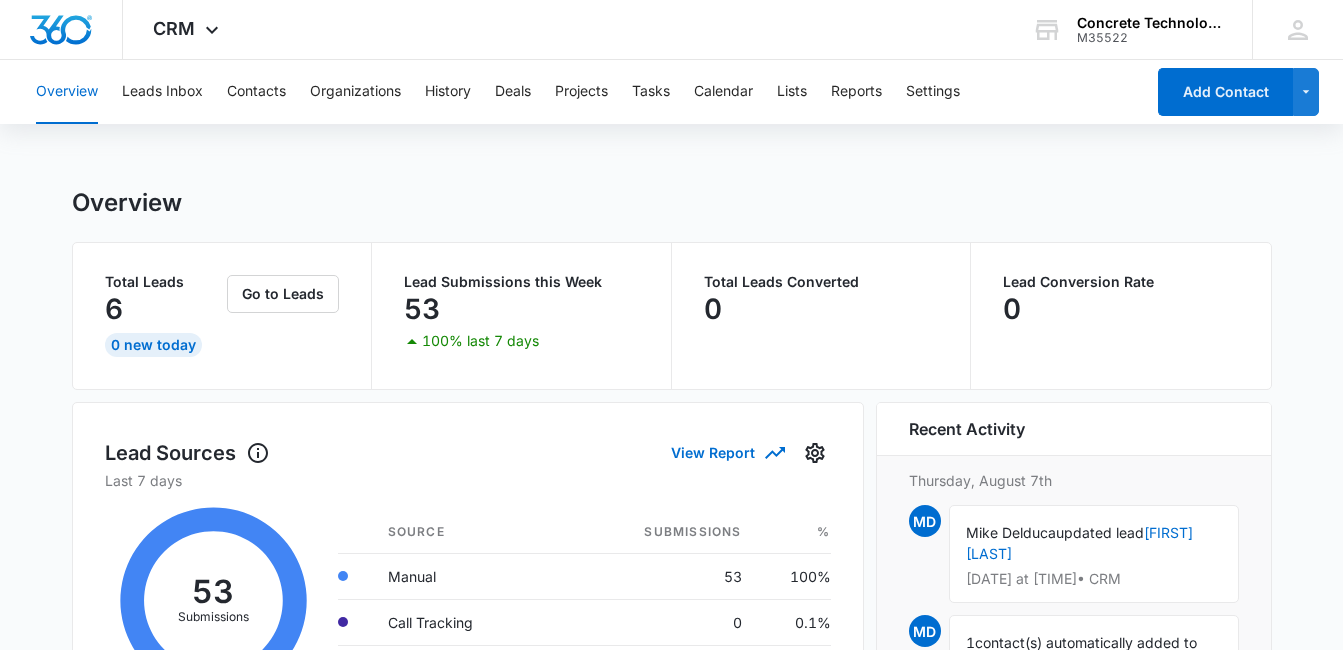 scroll, scrollTop: 0, scrollLeft: 0, axis: both 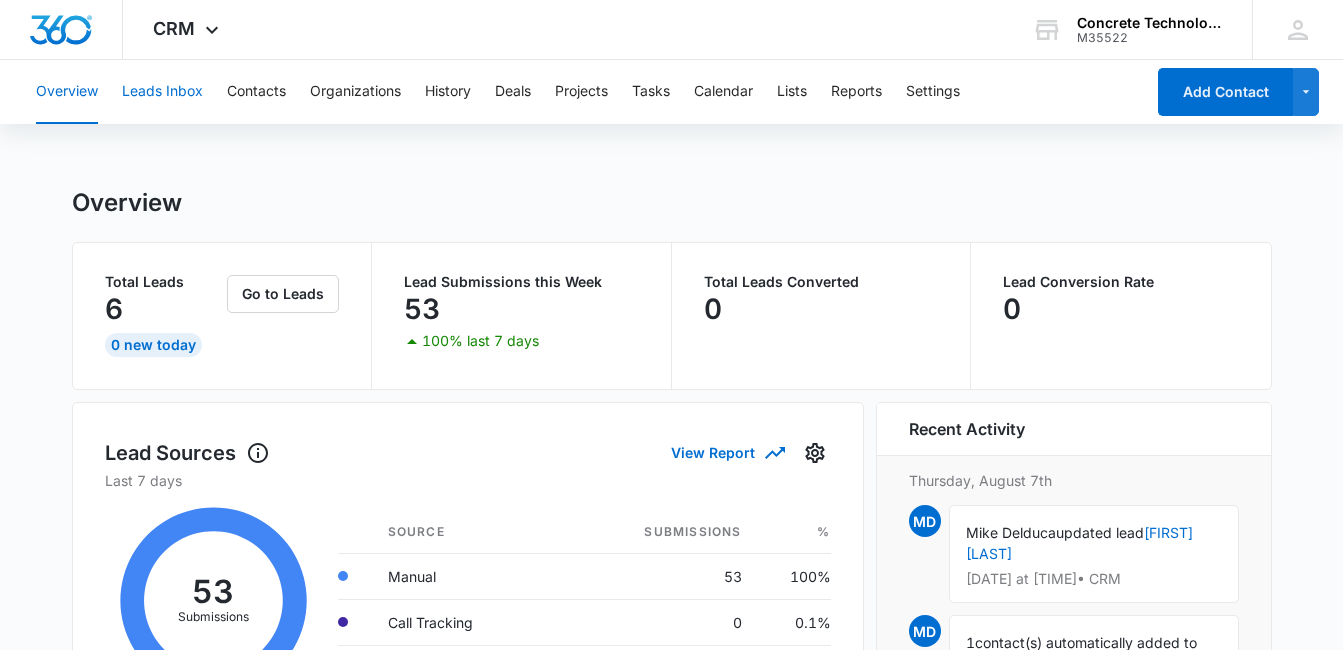 click on "Leads Inbox" at bounding box center (162, 92) 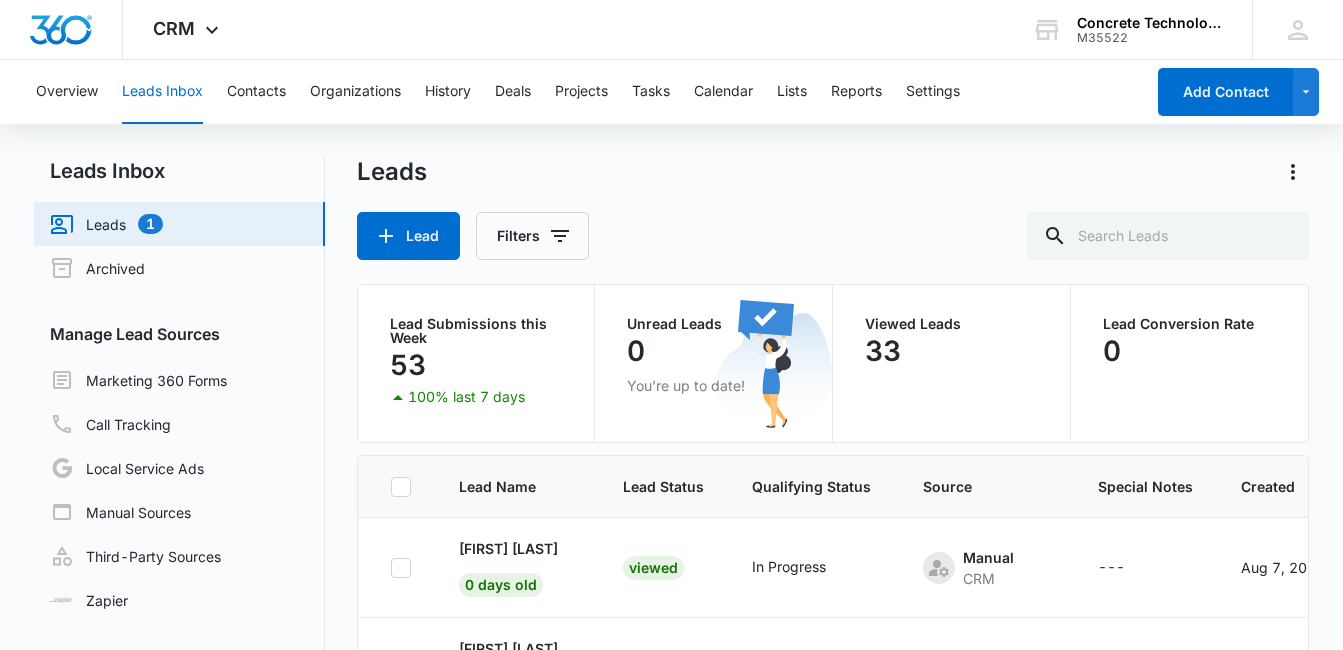 scroll, scrollTop: 88, scrollLeft: 0, axis: vertical 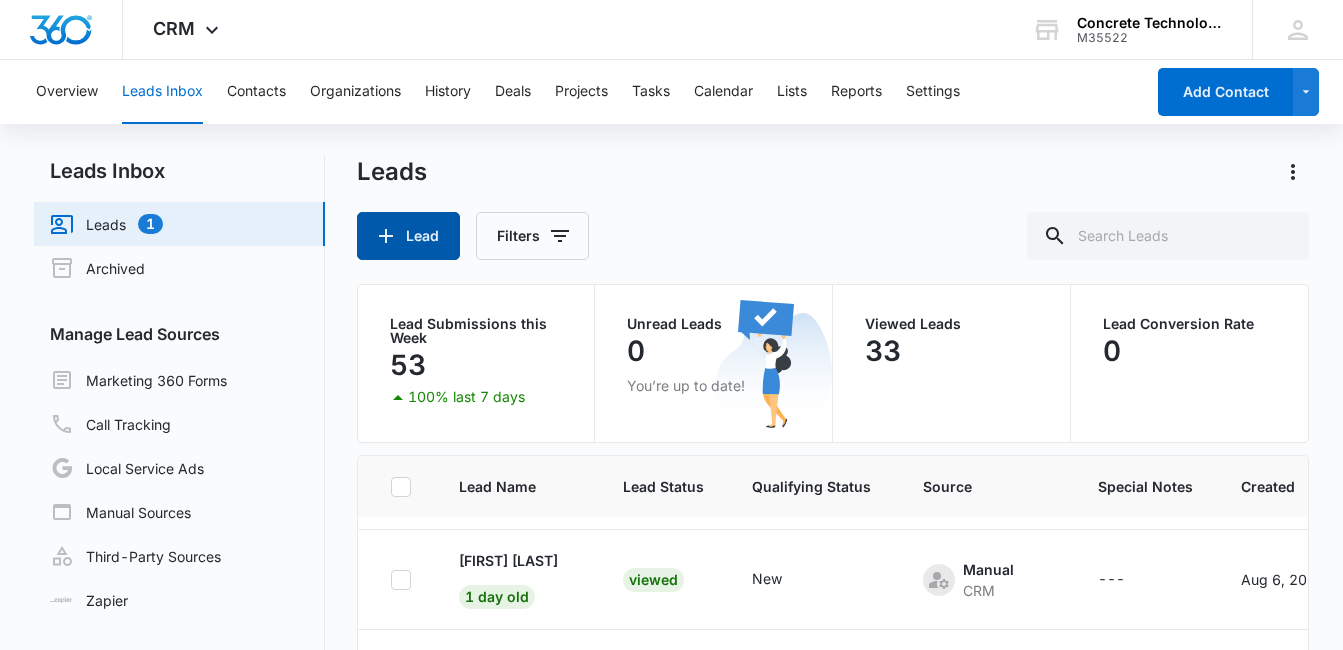 click on "Lead" at bounding box center [408, 236] 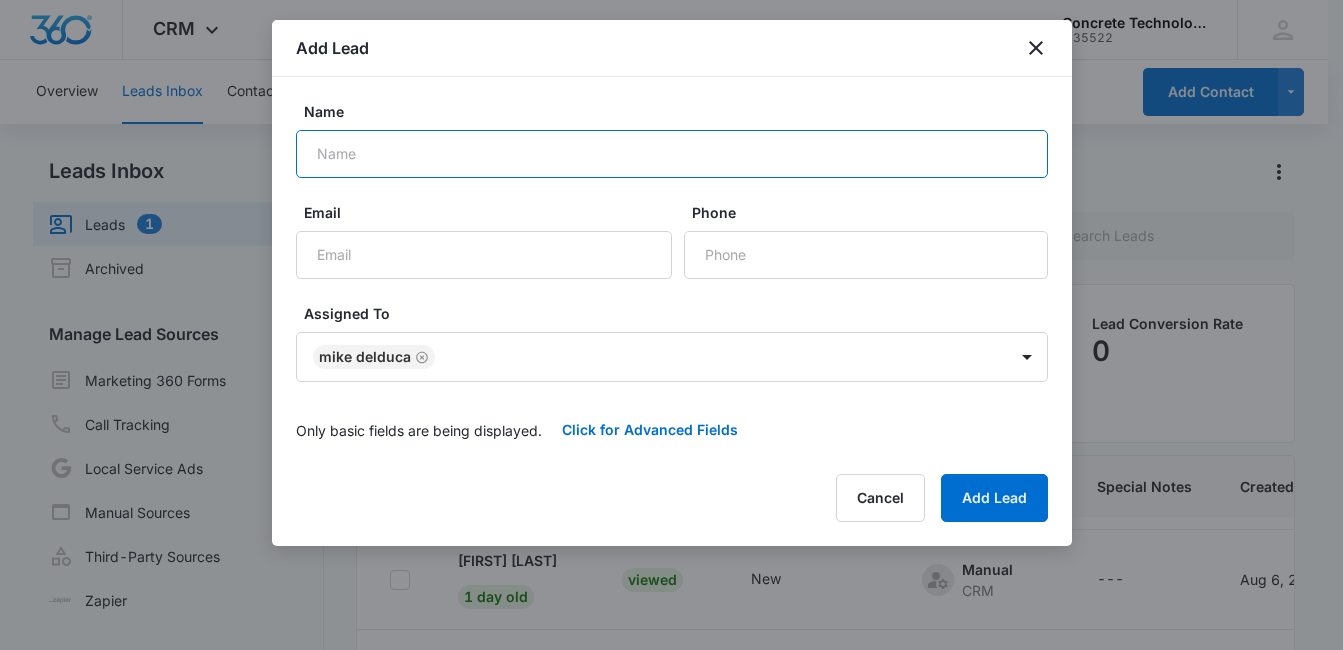 click on "Name" at bounding box center [672, 154] 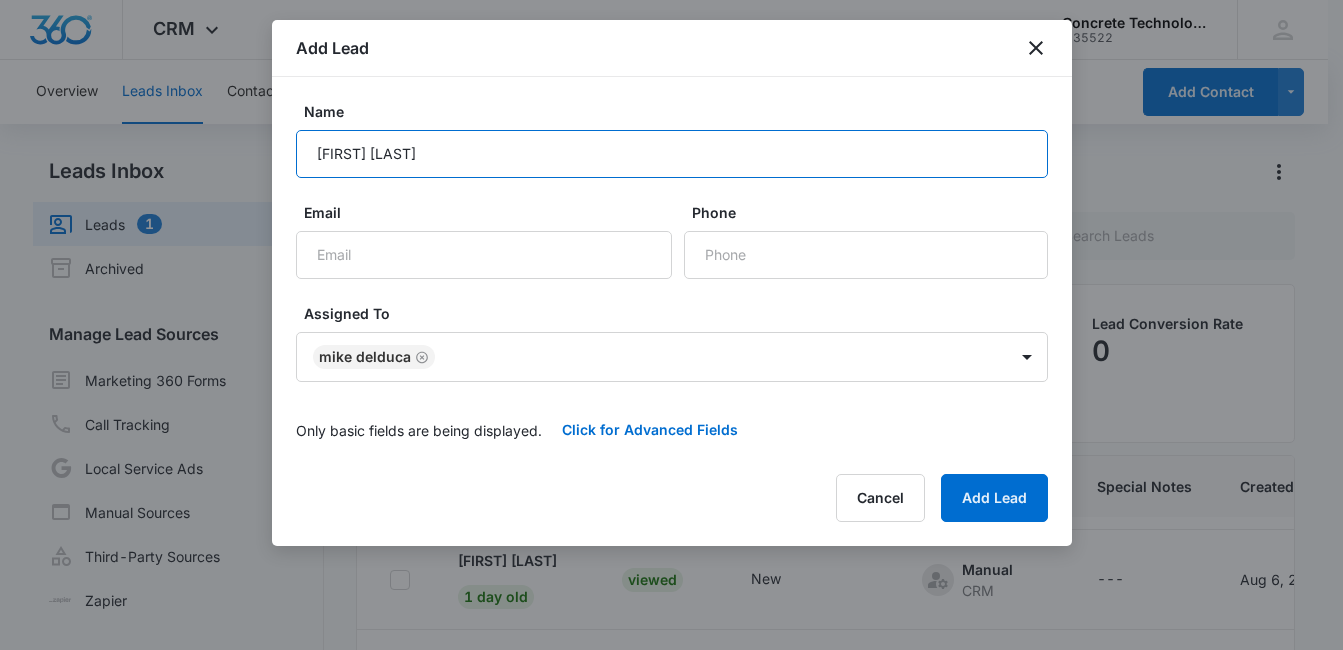 type on "[FIRST] [LAST]" 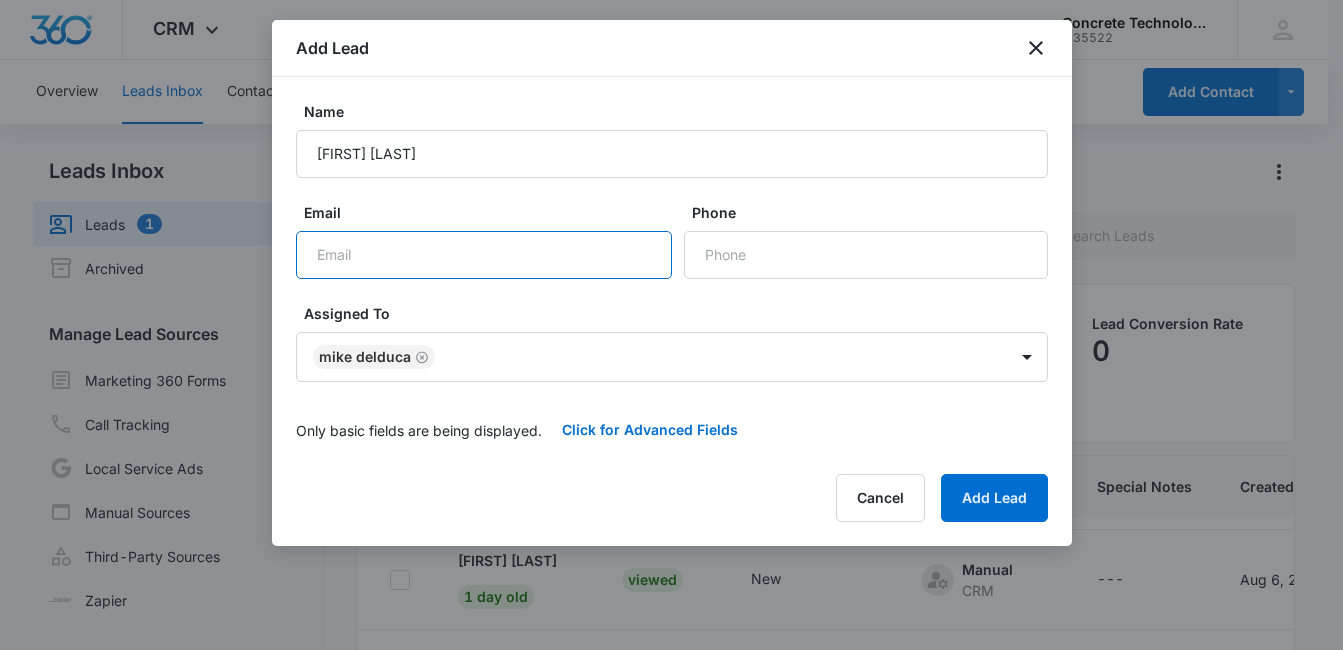 paste on "[EMAIL]" 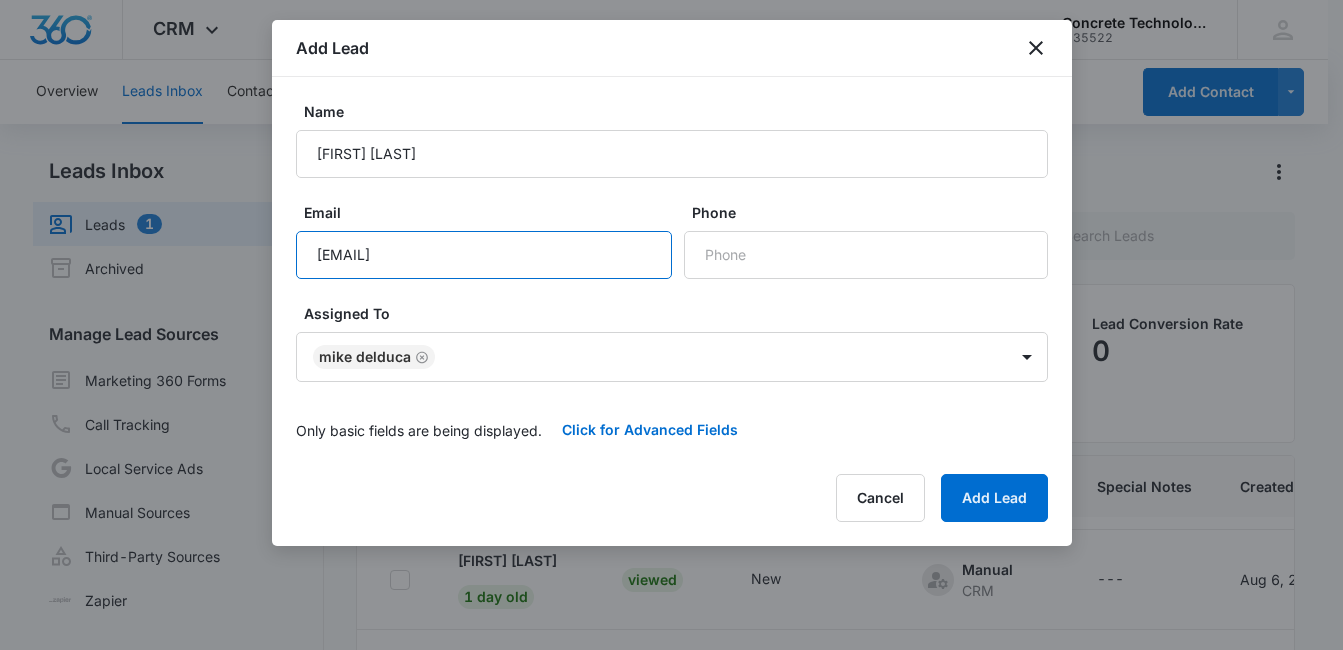 type on "[EMAIL]" 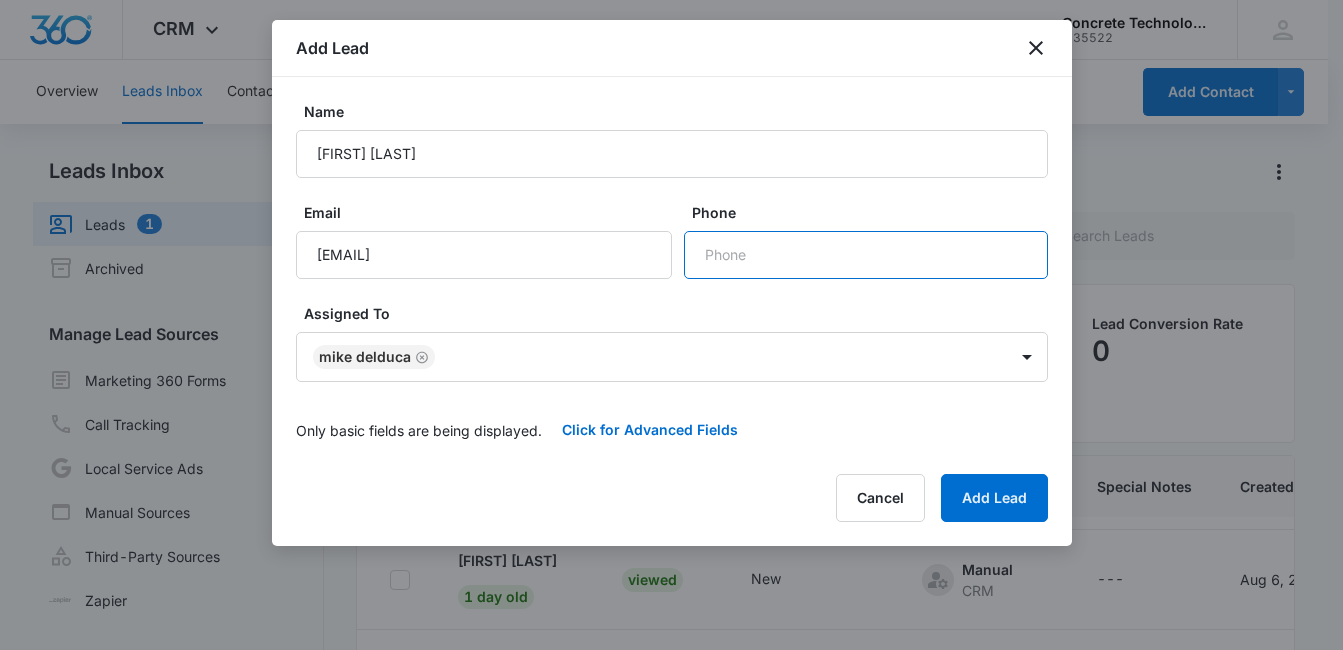 paste on "([PHONE])" 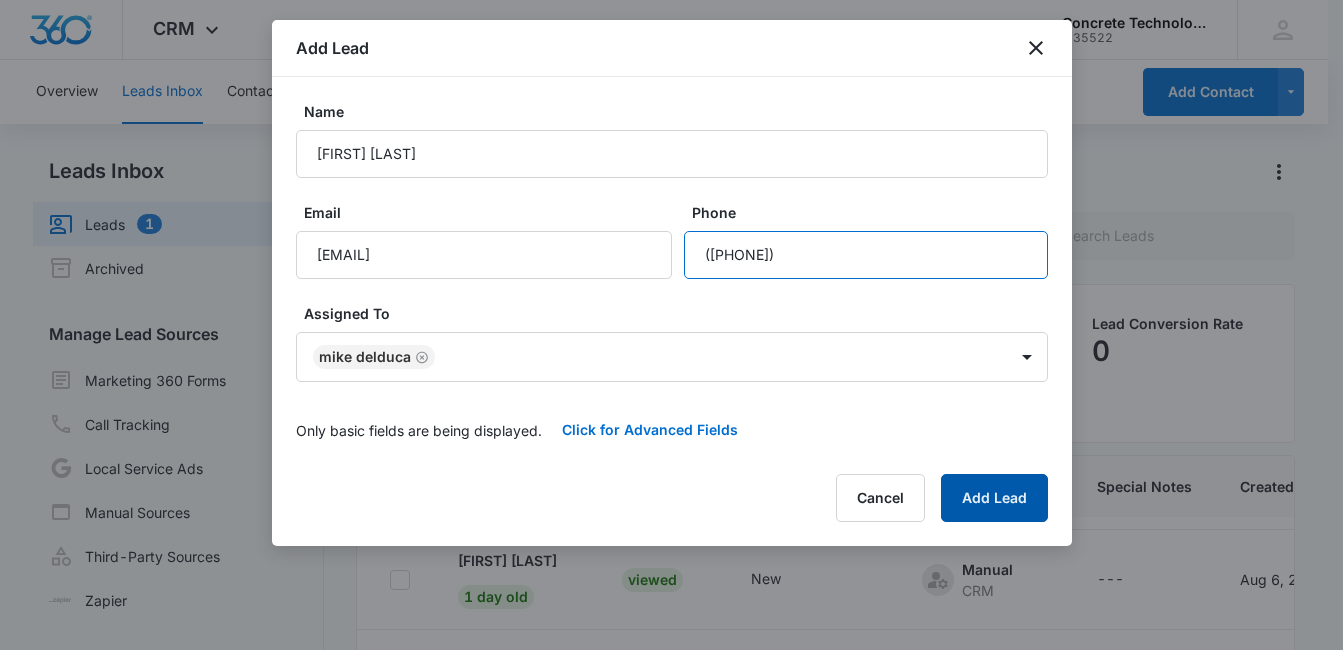 type on "([PHONE])" 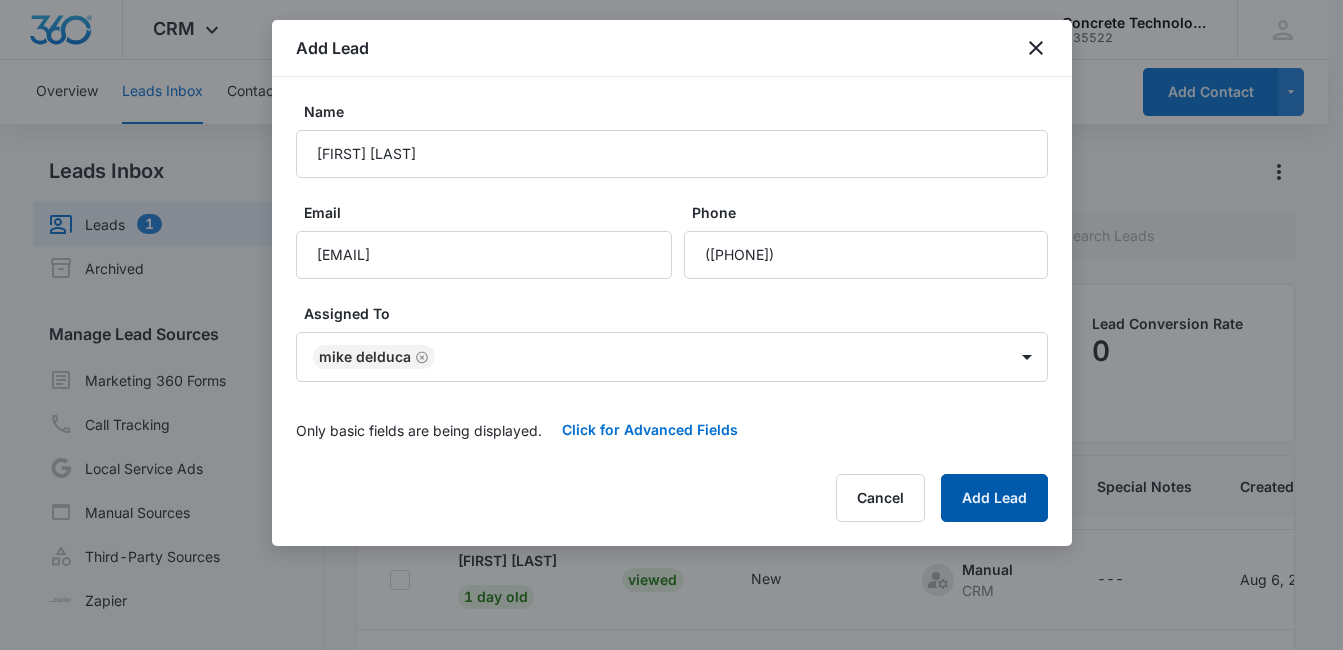 click on "Add Lead" at bounding box center (994, 498) 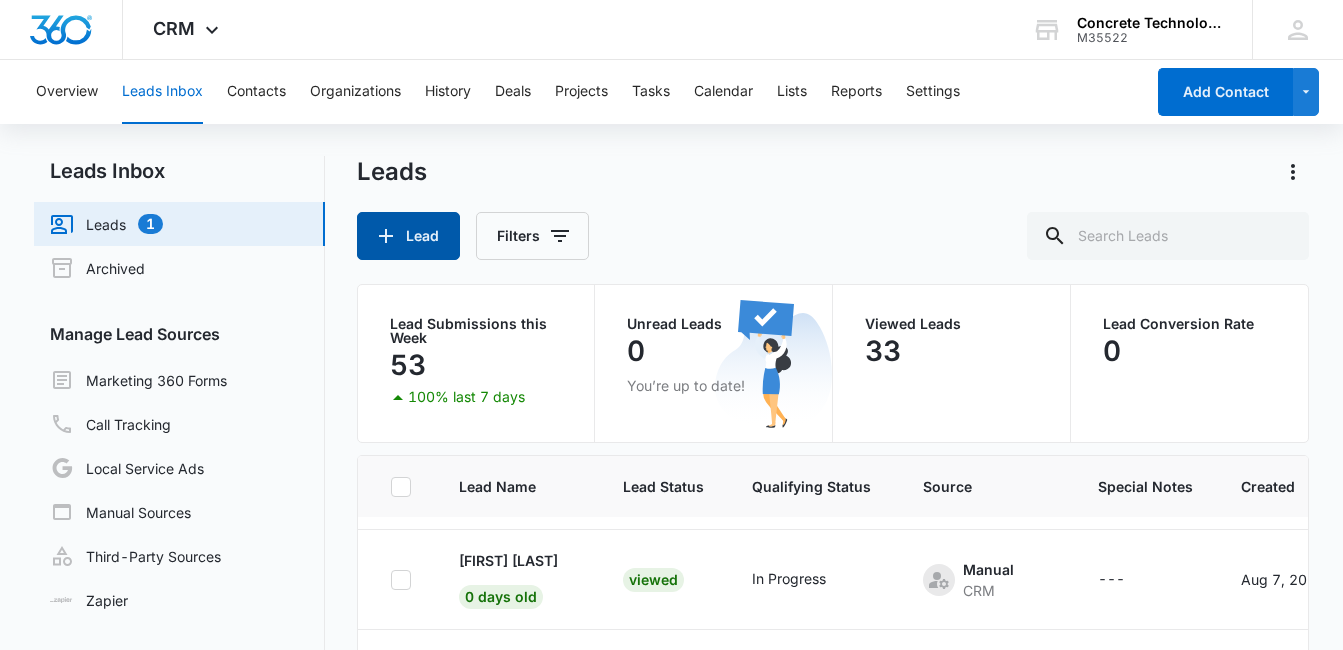 scroll, scrollTop: 188, scrollLeft: 0, axis: vertical 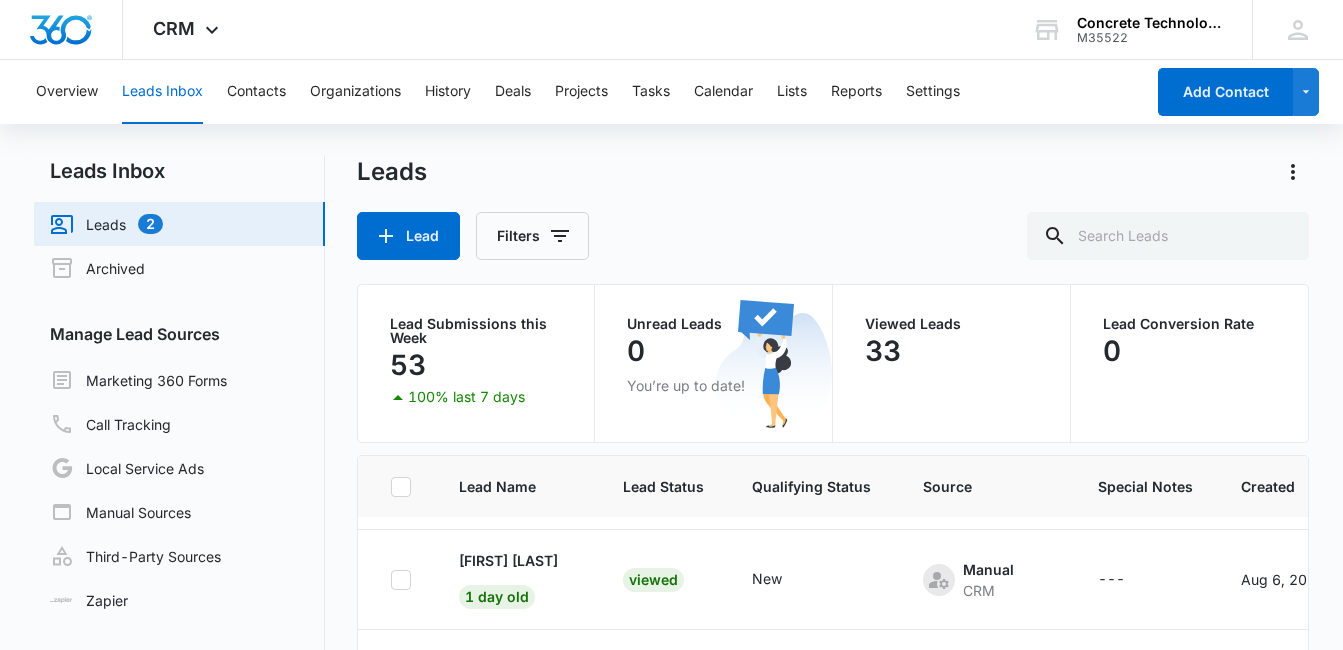 click on "Leads 2" at bounding box center [106, 224] 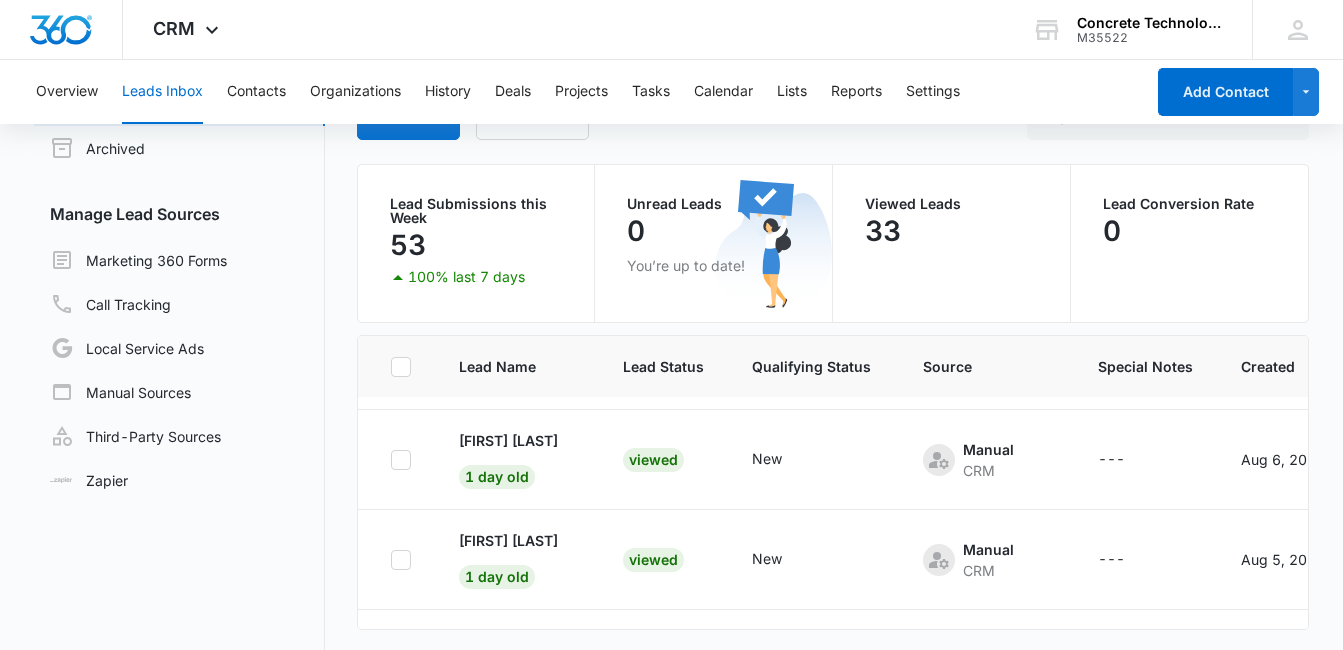 scroll, scrollTop: 160, scrollLeft: 0, axis: vertical 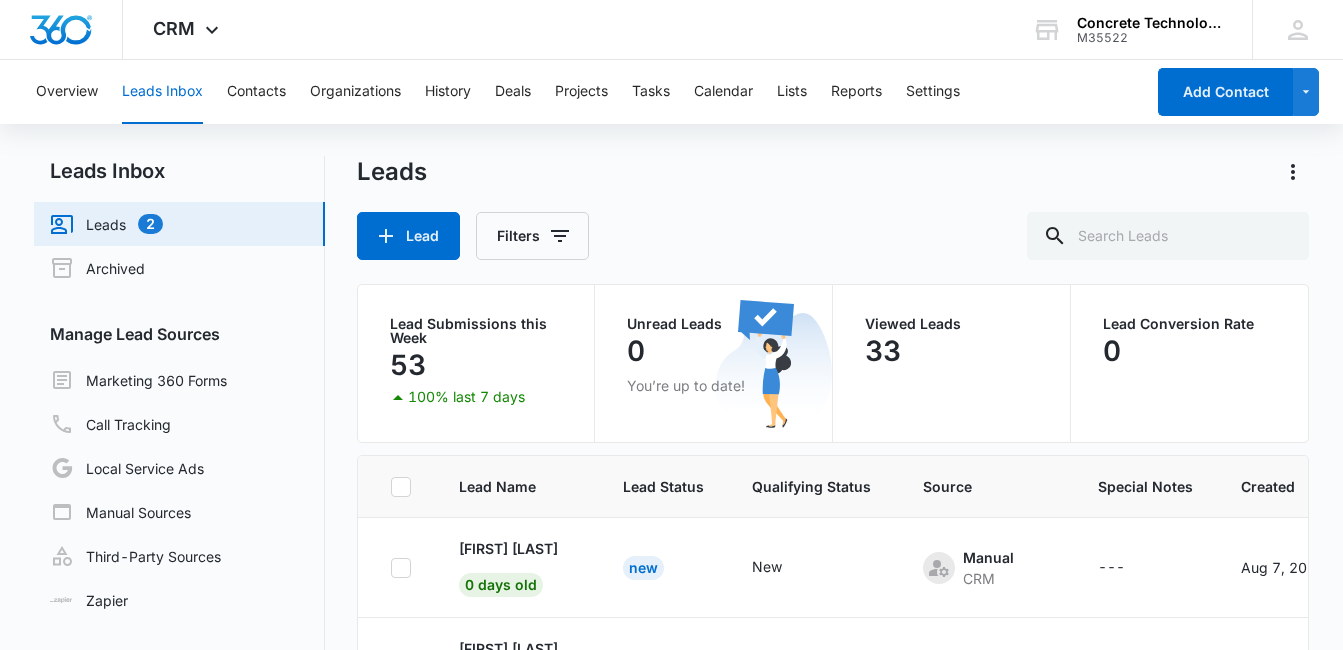 click on "Leads 2" at bounding box center [106, 224] 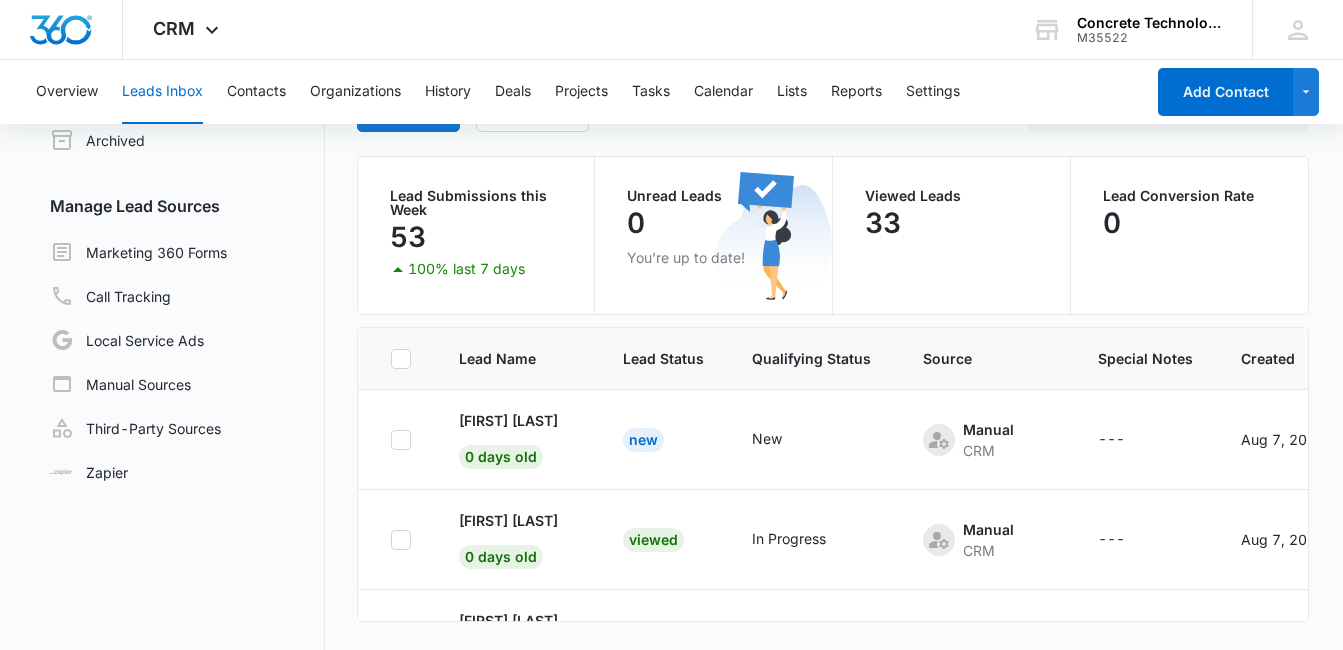 scroll, scrollTop: 169, scrollLeft: 0, axis: vertical 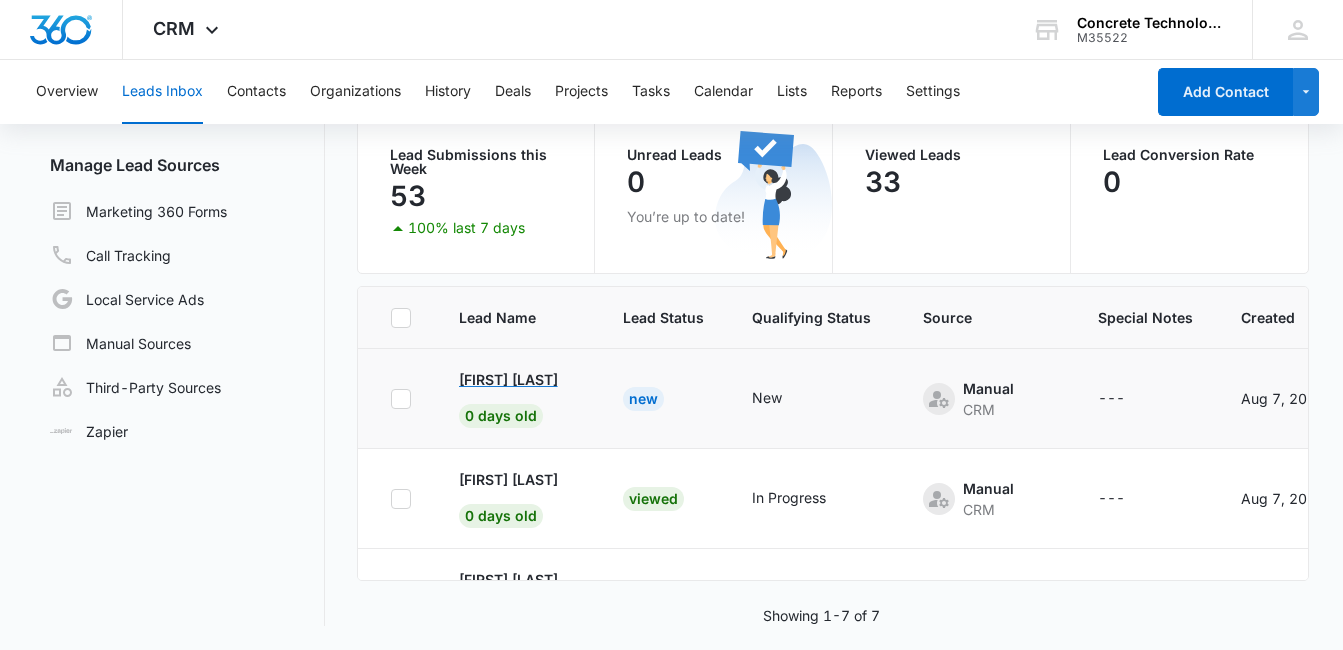 click on "[FIRST] [LAST]" at bounding box center (508, 379) 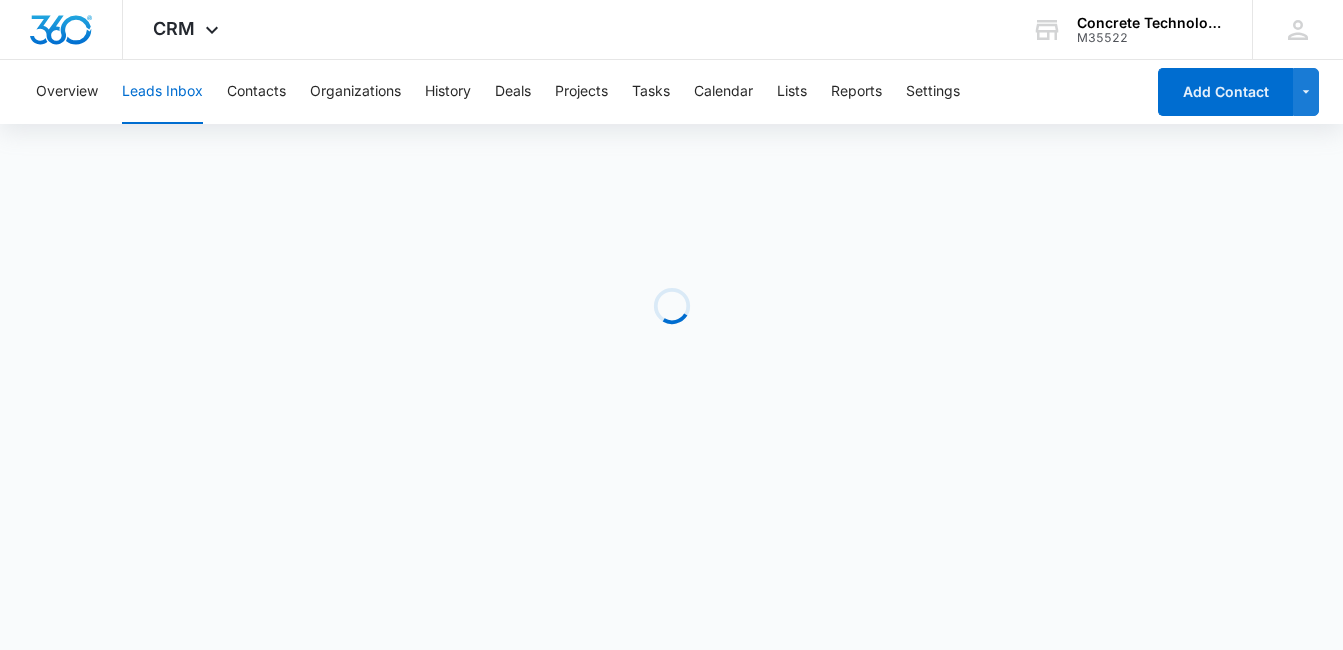 scroll, scrollTop: 0, scrollLeft: 0, axis: both 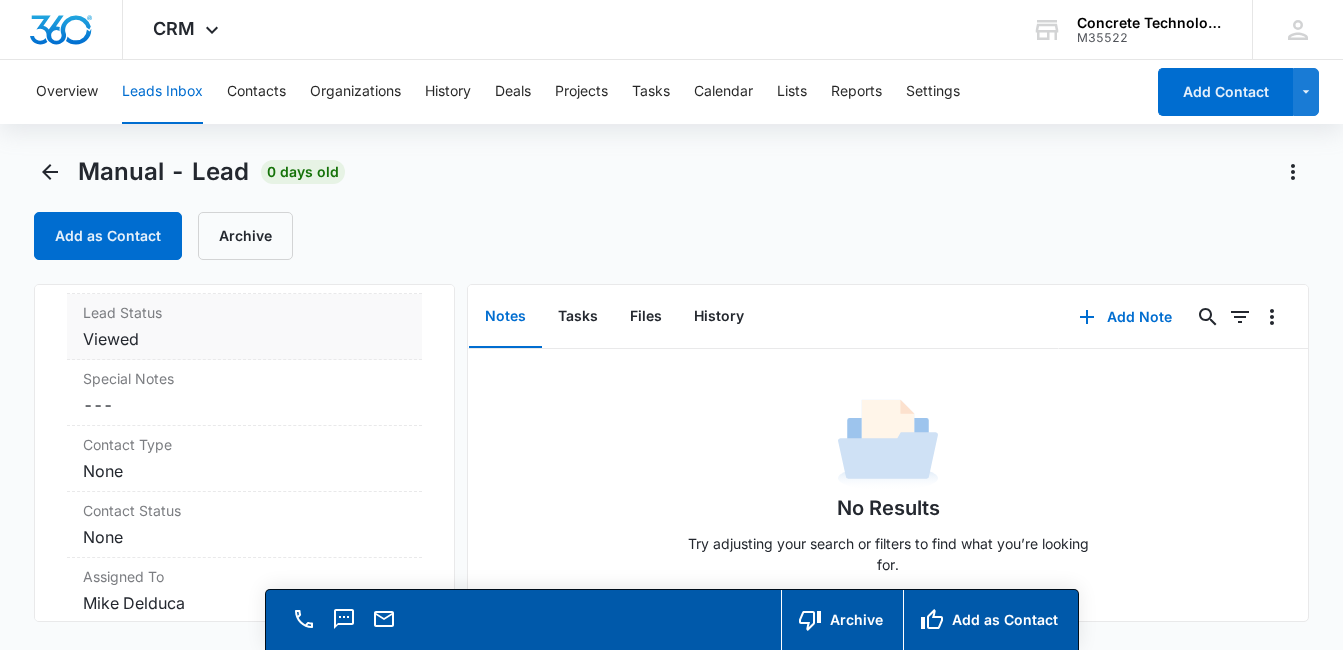 click on "Viewed" at bounding box center [244, 339] 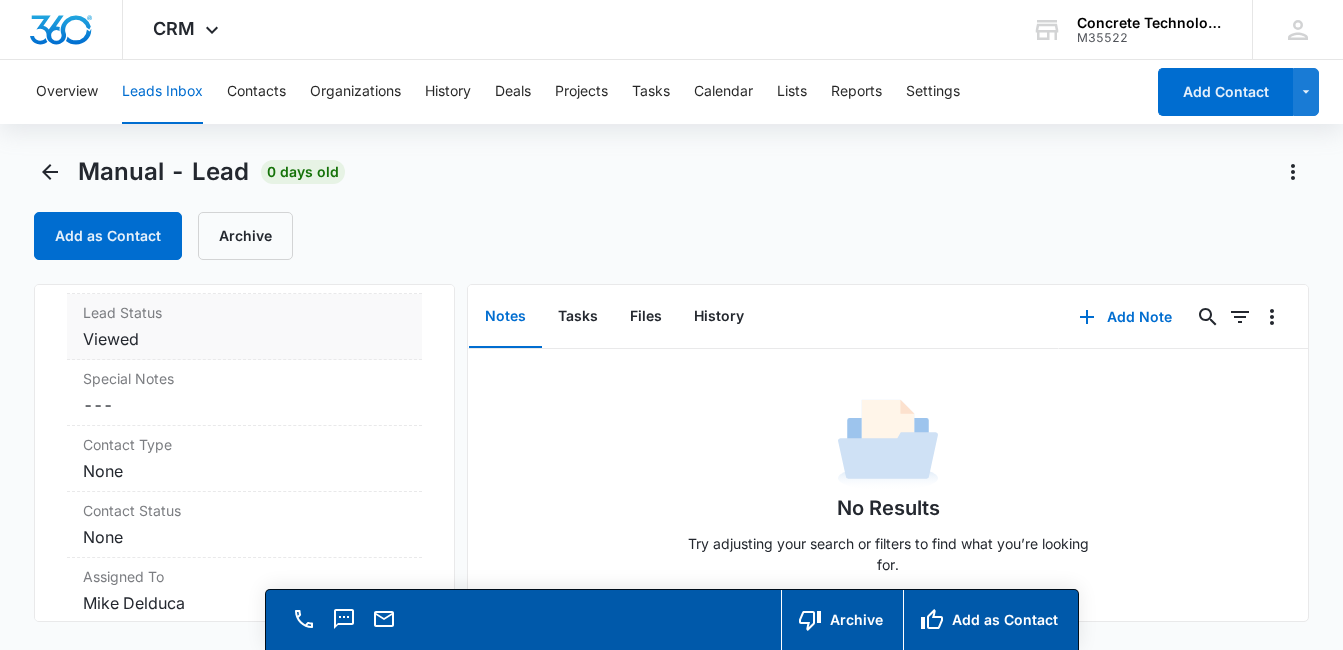click on "Lead Status" at bounding box center (244, 312) 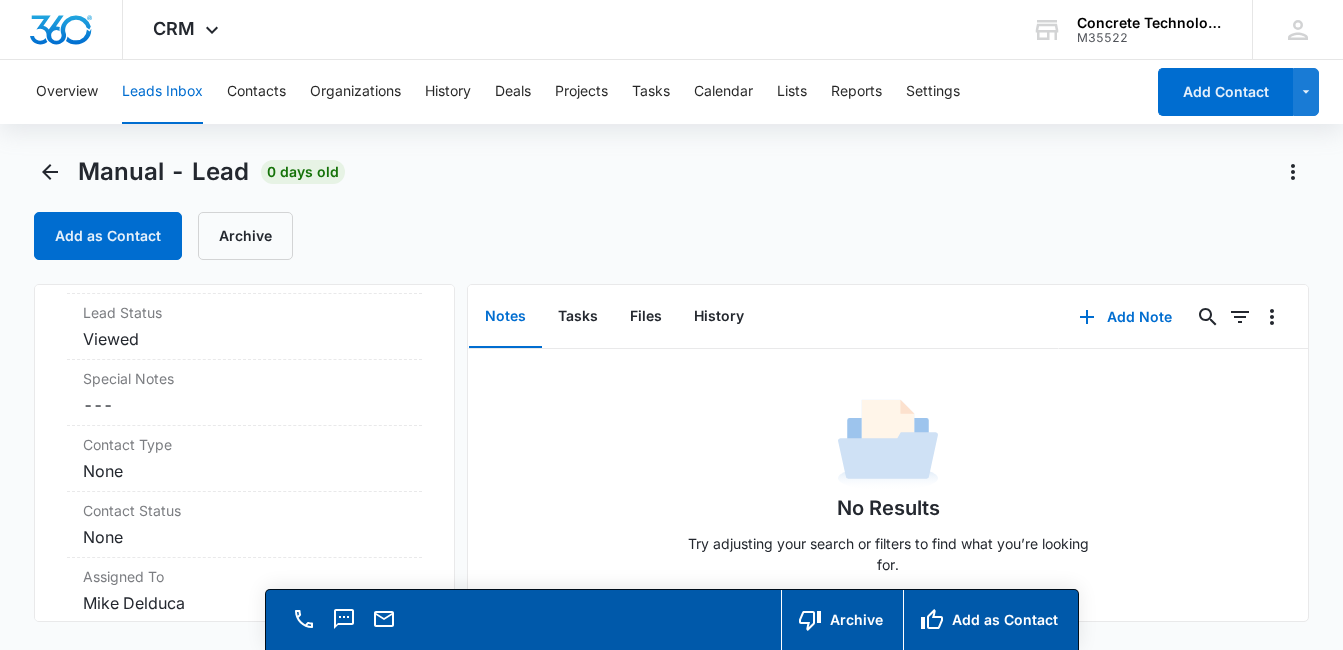 scroll, scrollTop: 673, scrollLeft: 0, axis: vertical 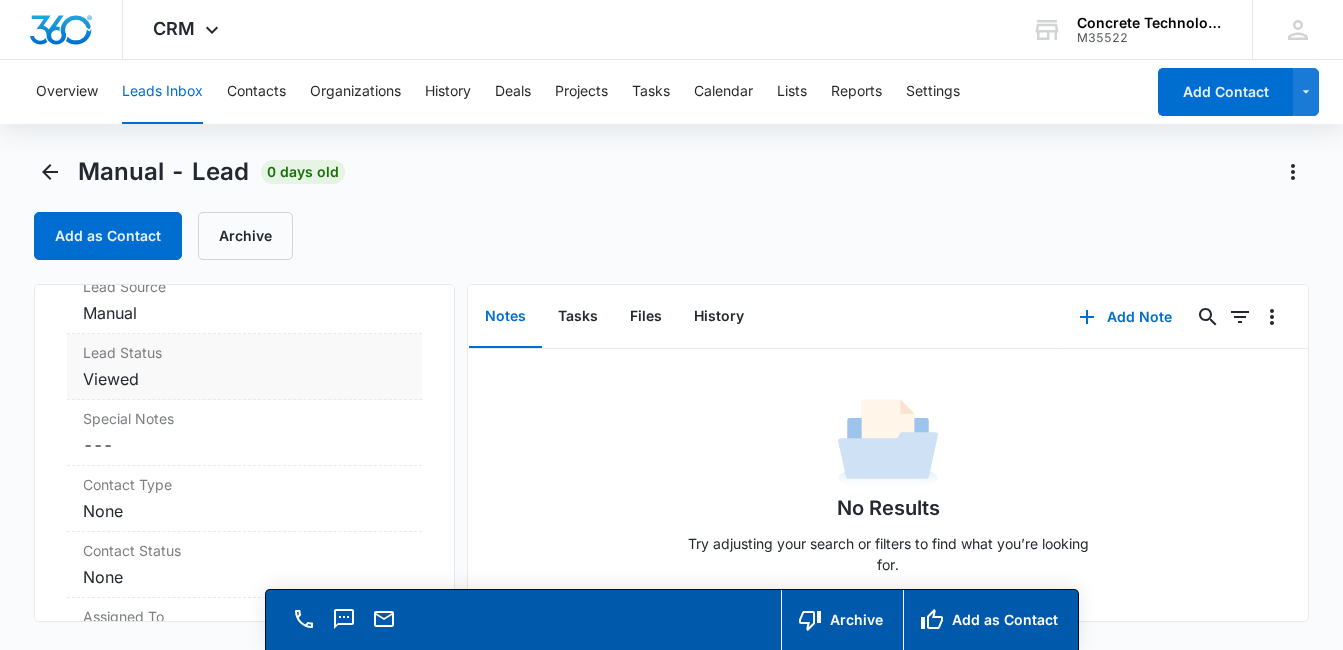 click on "Lead Status" at bounding box center (244, 352) 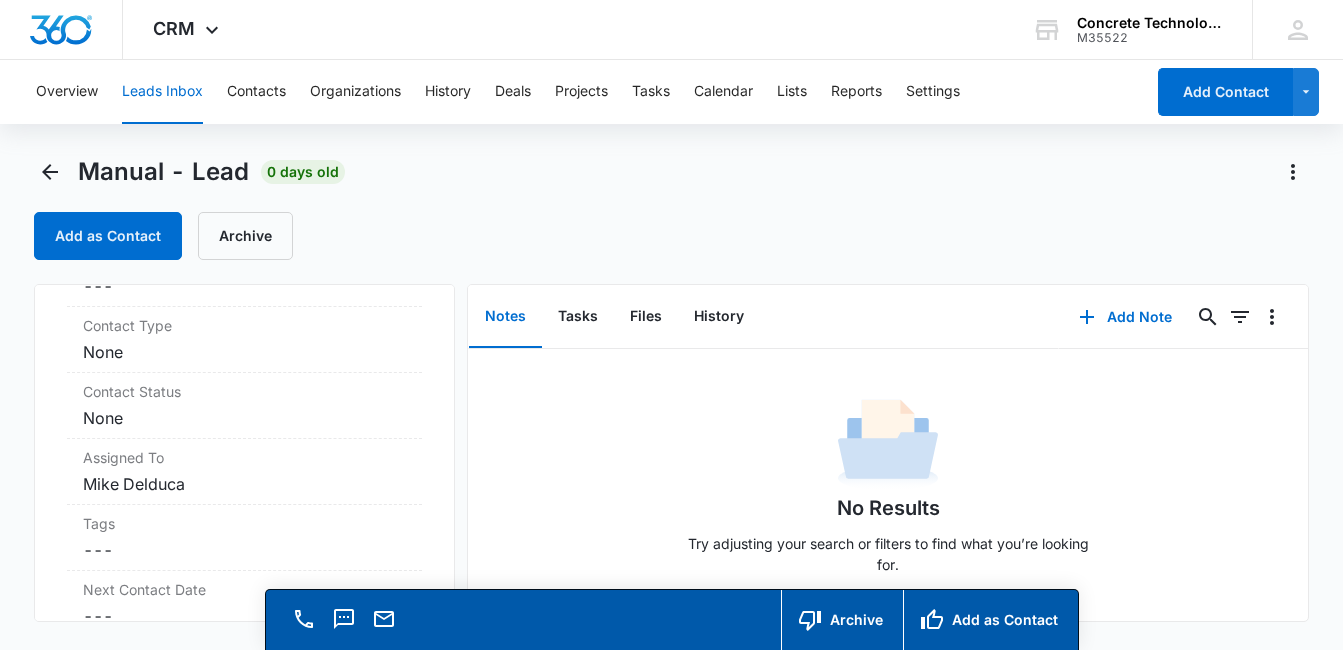 scroll, scrollTop: 787, scrollLeft: 0, axis: vertical 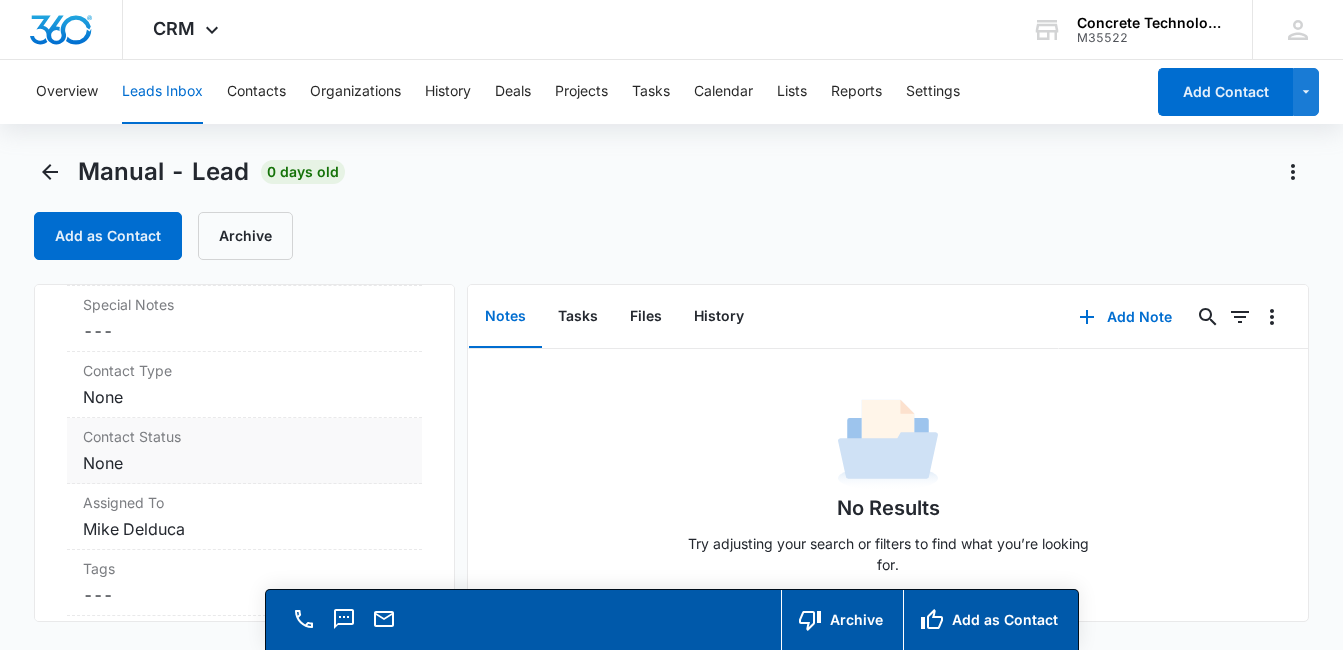 click on "Cancel Save Changes None" at bounding box center [244, 463] 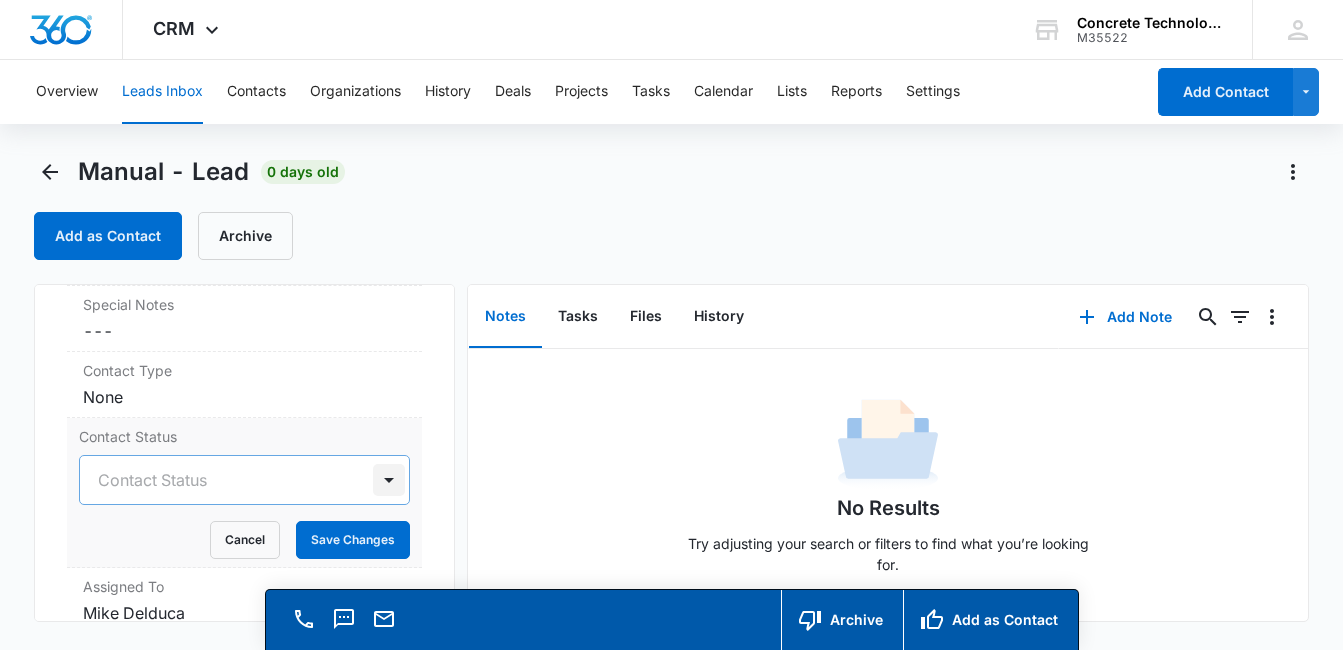 scroll, scrollTop: 57, scrollLeft: 0, axis: vertical 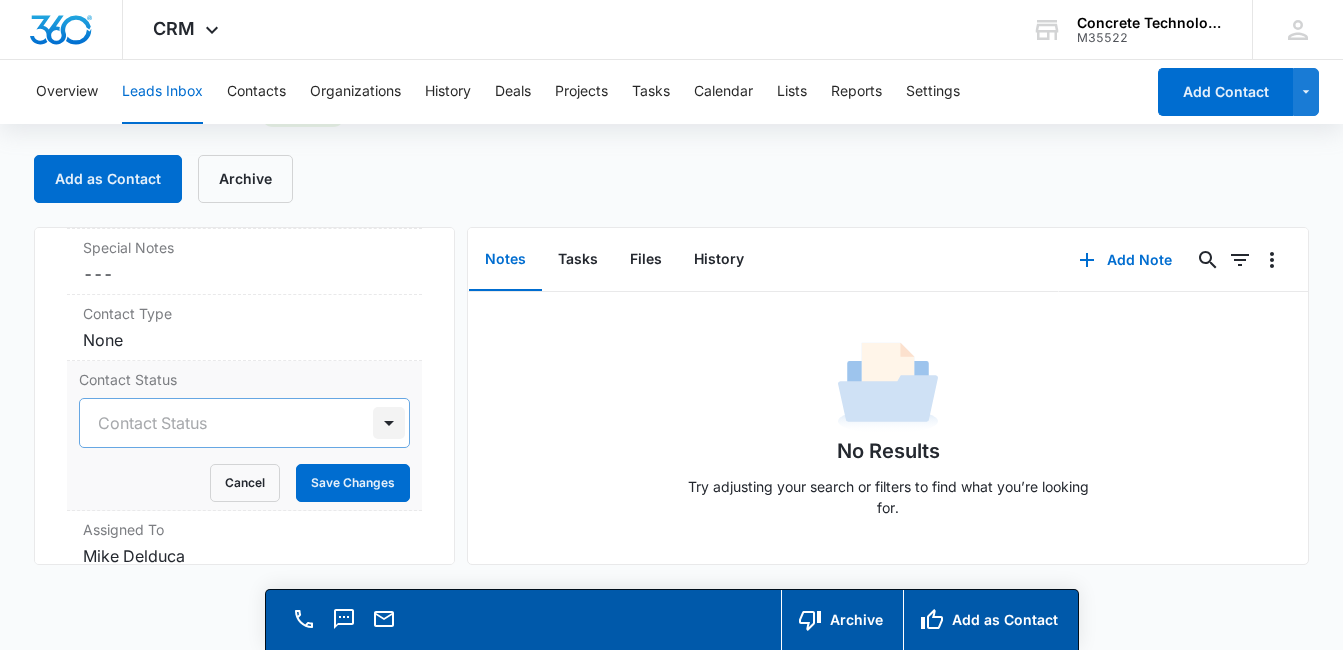 click on "Contact Status" at bounding box center [244, 423] 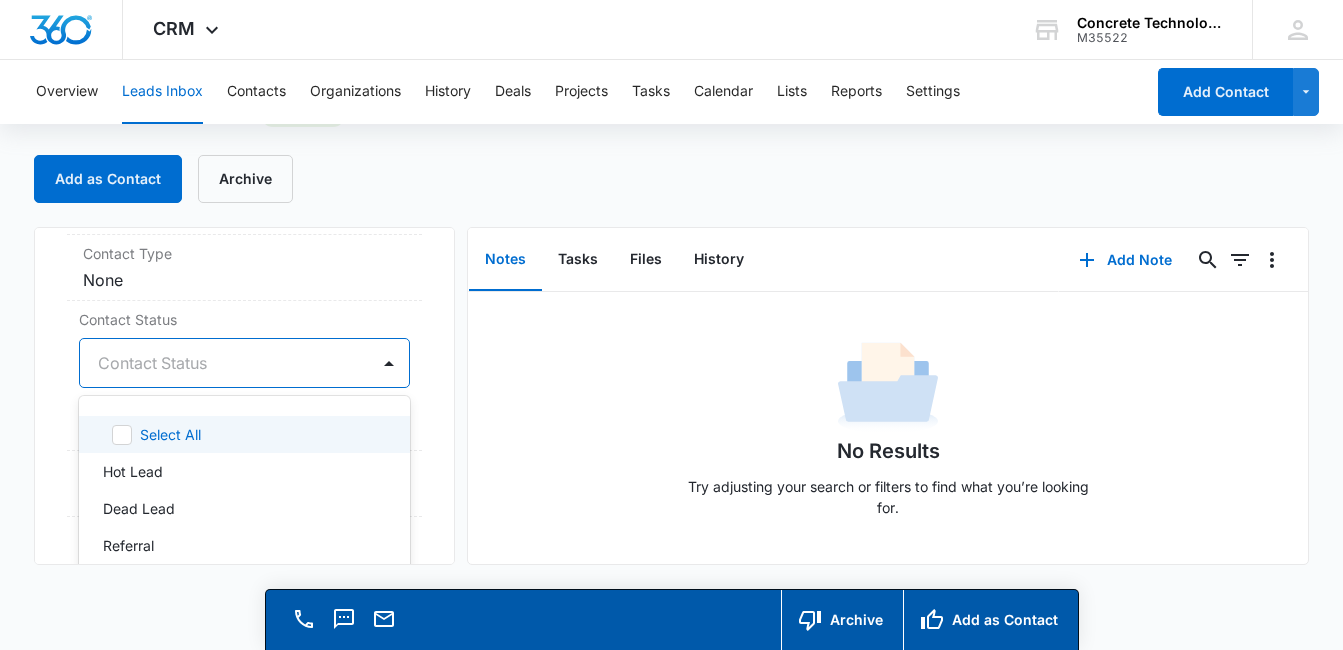 scroll, scrollTop: 907, scrollLeft: 0, axis: vertical 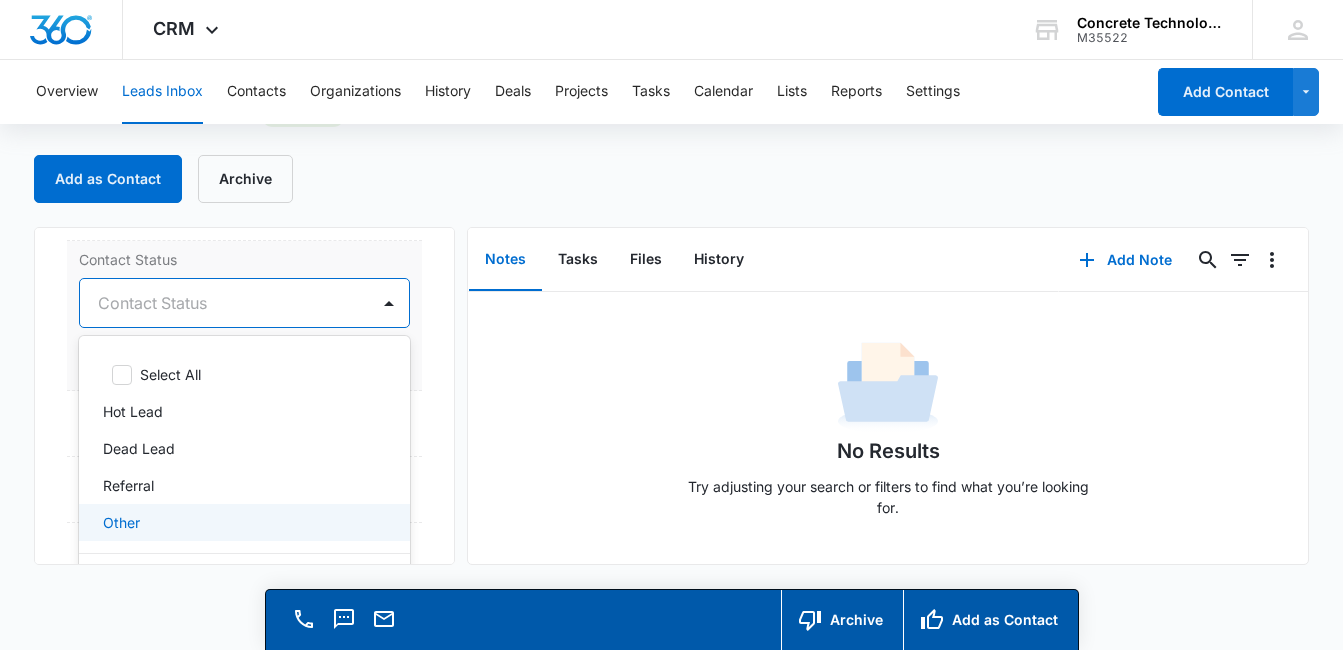click on "Other" at bounding box center (121, 522) 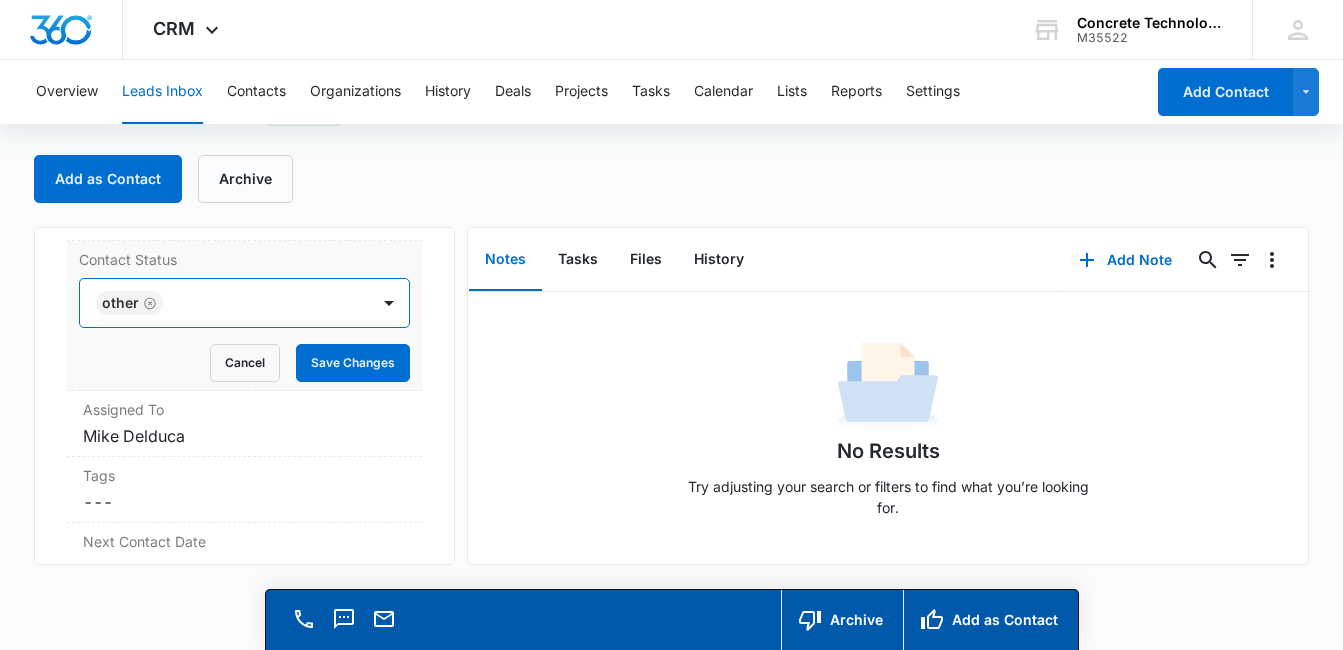 click at bounding box center [256, 303] 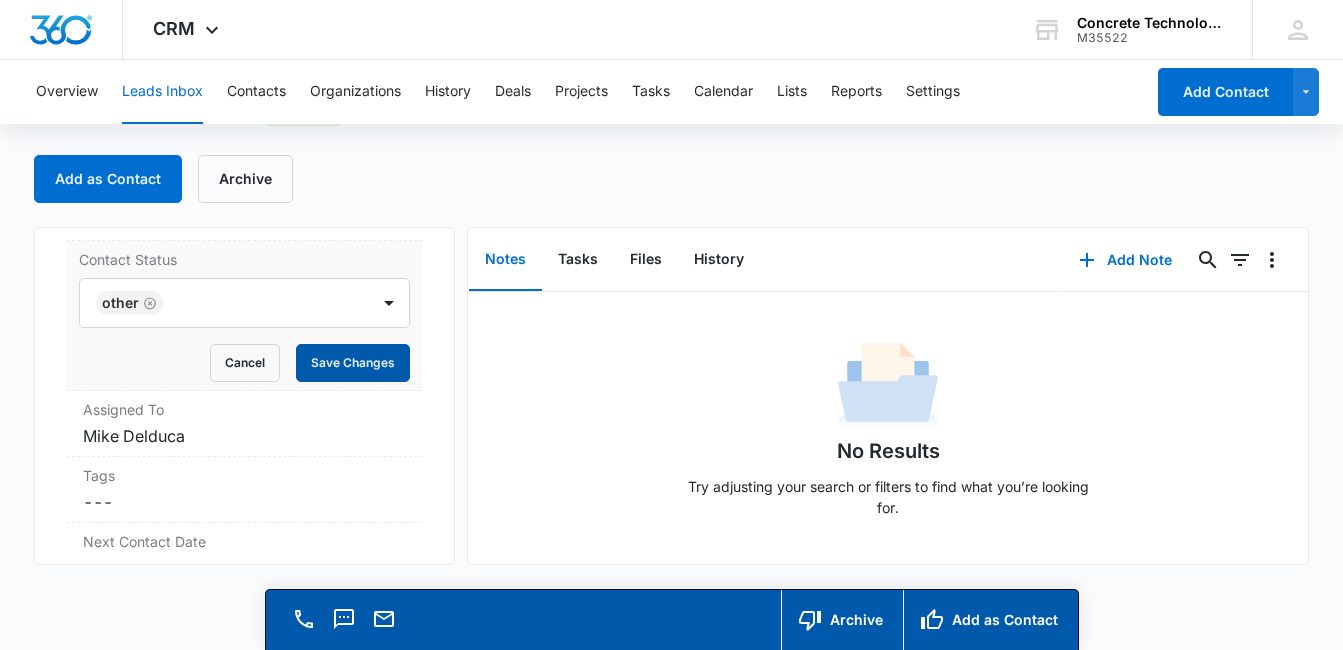 click on "Save Changes" at bounding box center (353, 363) 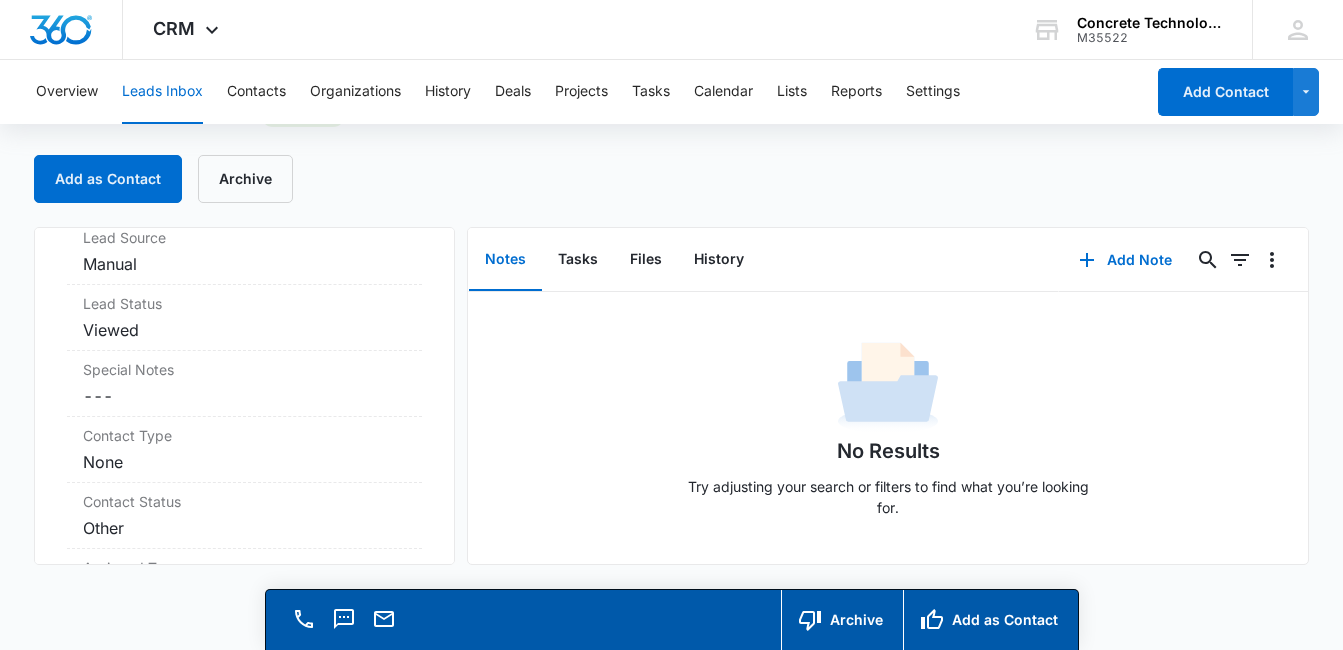 scroll, scrollTop: 627, scrollLeft: 0, axis: vertical 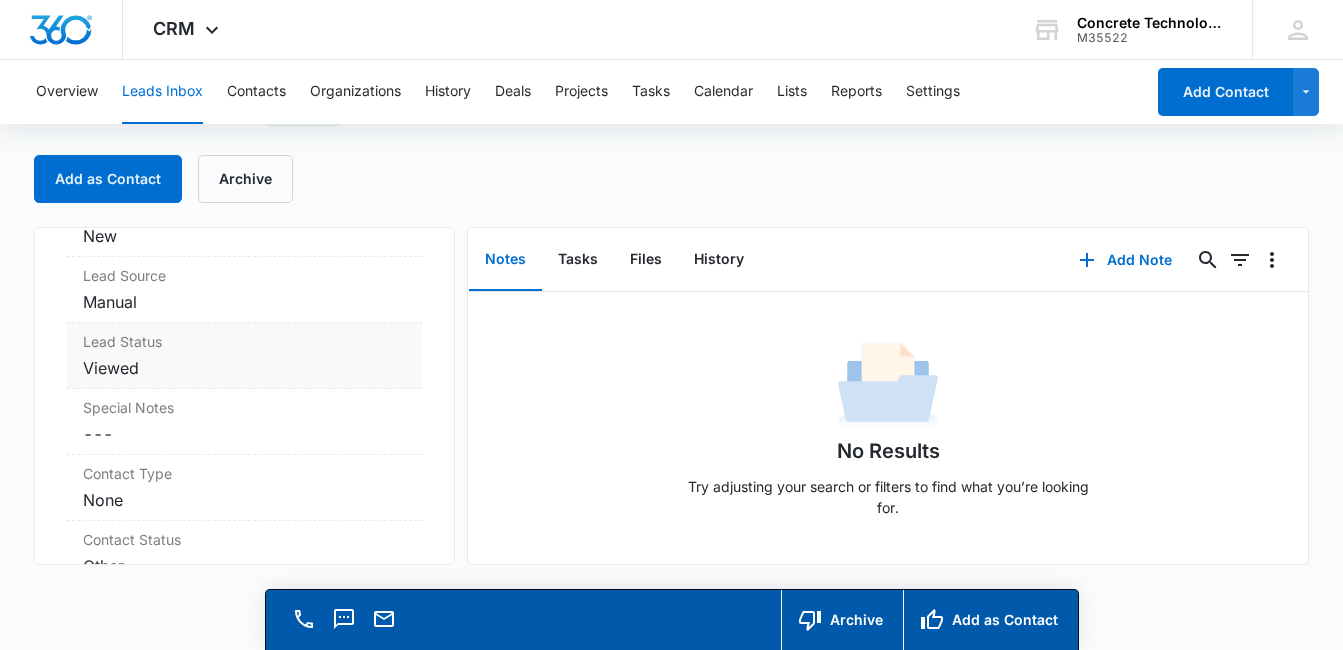 click on "Lead Status" at bounding box center [244, 341] 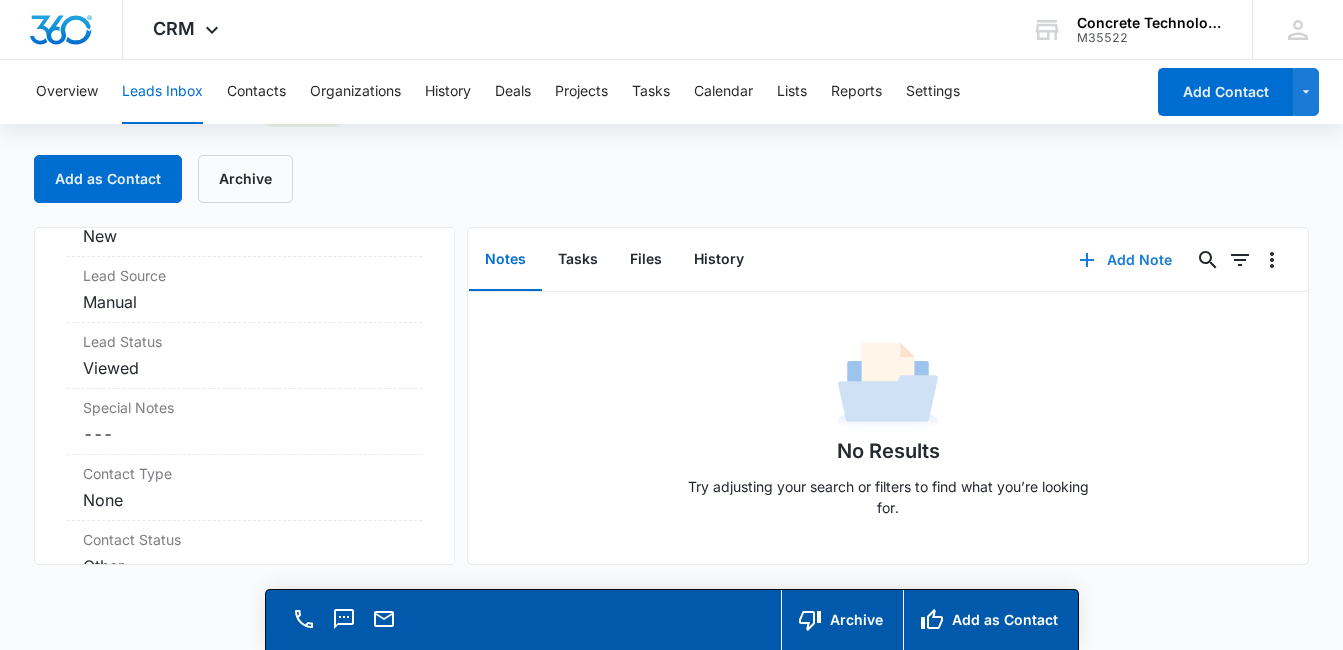 click on "Add Note" at bounding box center (1125, 260) 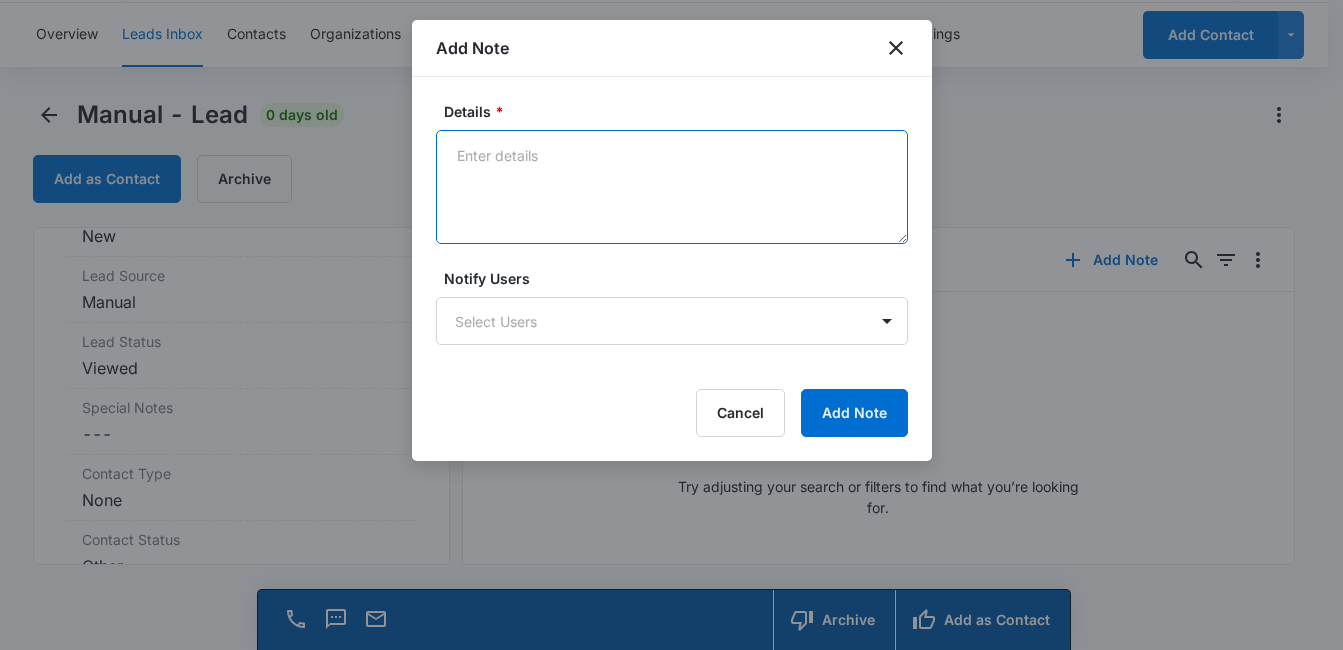 click on "Details *" at bounding box center (672, 187) 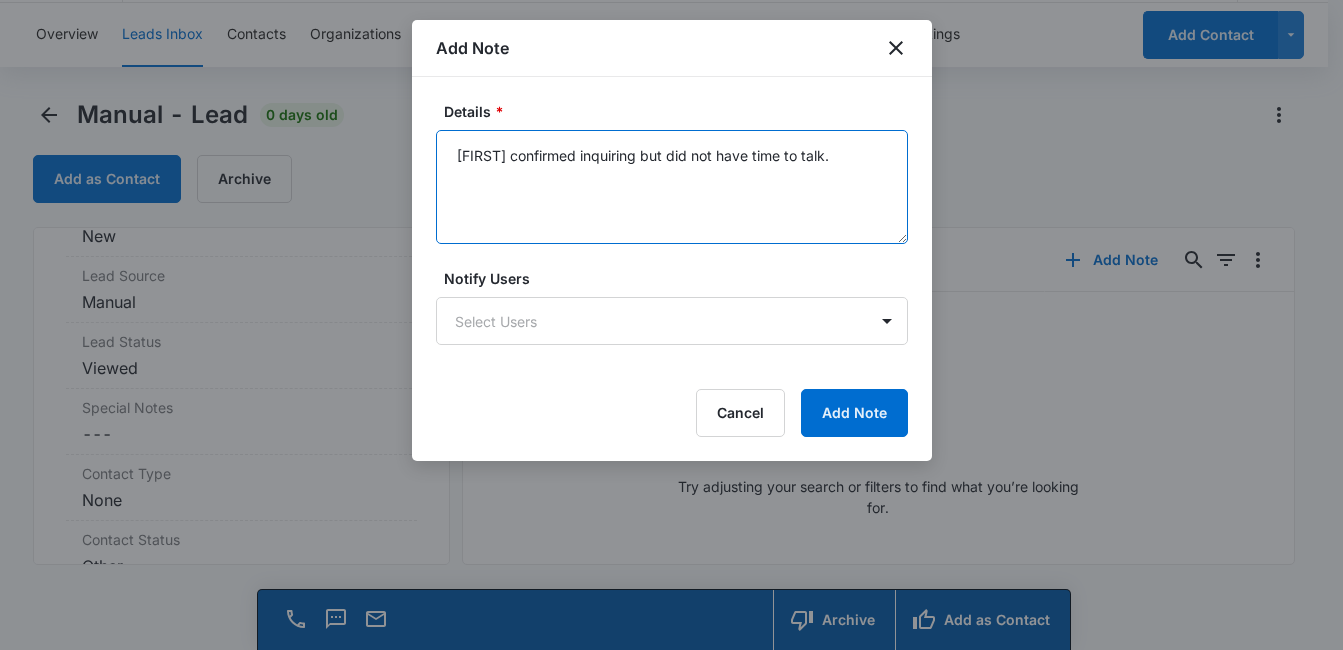 click on "[FIRST] confirmed inquiring but did not have time to talk." at bounding box center [672, 187] 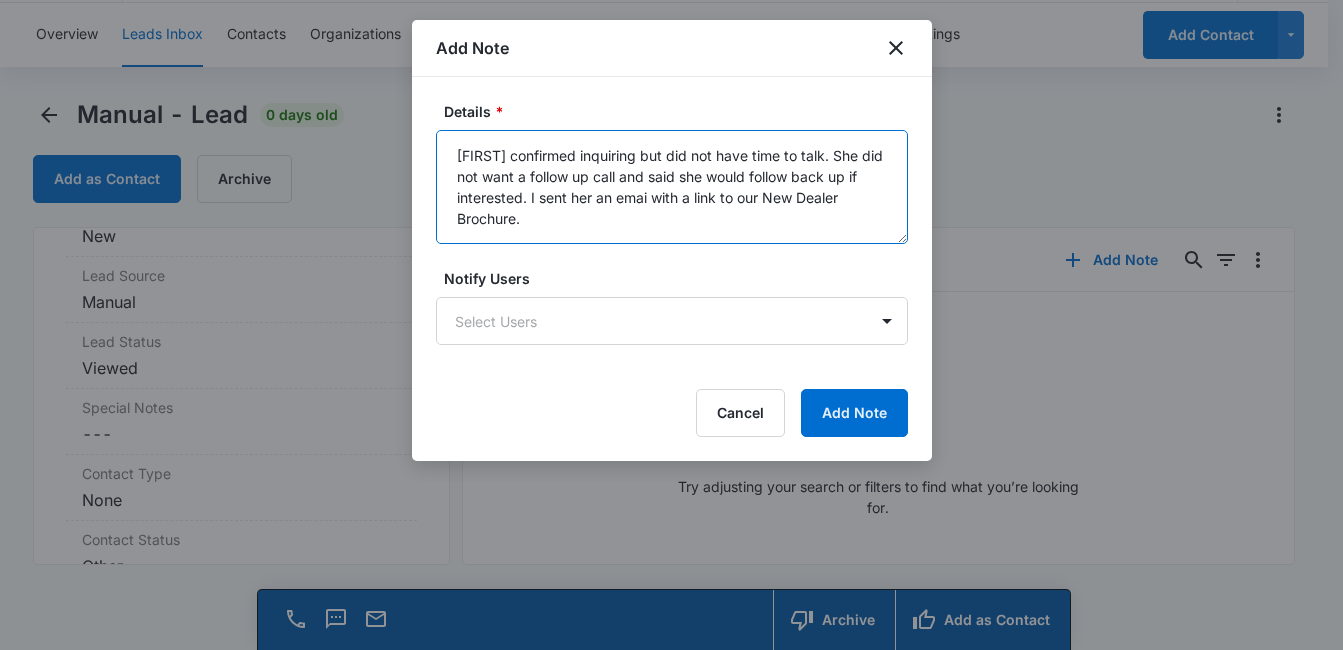 click on "[FIRST] confirmed inquiring but did not have time to talk. She did not want a follow up call and said she would follow back up if interested. I sent her an emai with a link to our New Dealer Brochure." at bounding box center (672, 187) 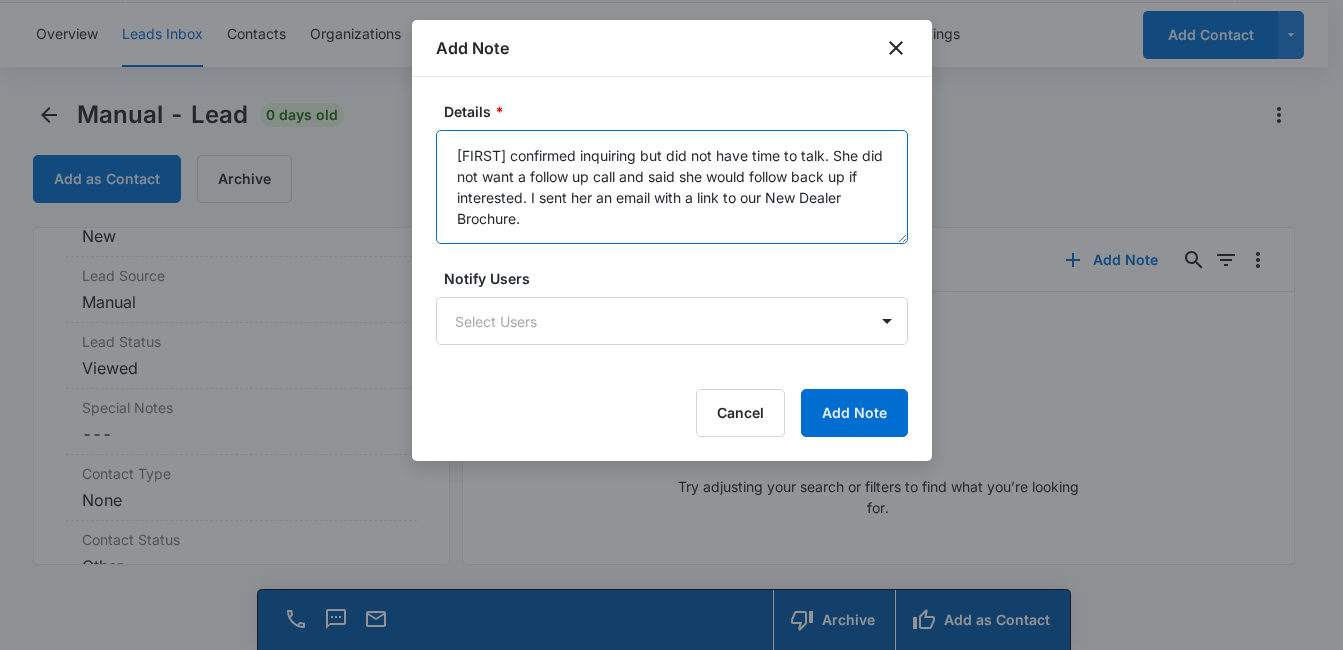 click on "[FIRST] confirmed inquiring but did not have time to talk. She did not want a follow up call and said she would follow back up if interested. I sent her an email with a link to our New Dealer Brochure." at bounding box center (672, 187) 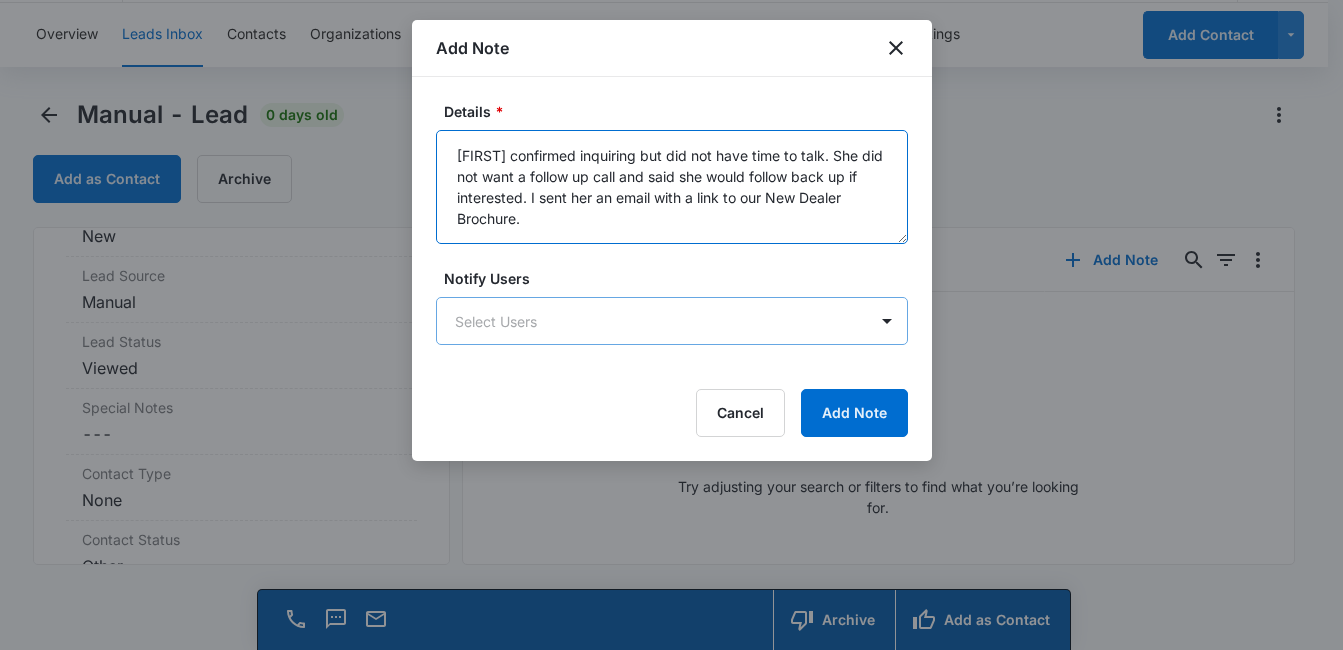 type on "[FIRST] confirmed inquiring but did not have time to talk. She did not want a follow up call and said she would follow back up if interested. I sent her an email with a link to our New Dealer Brochure." 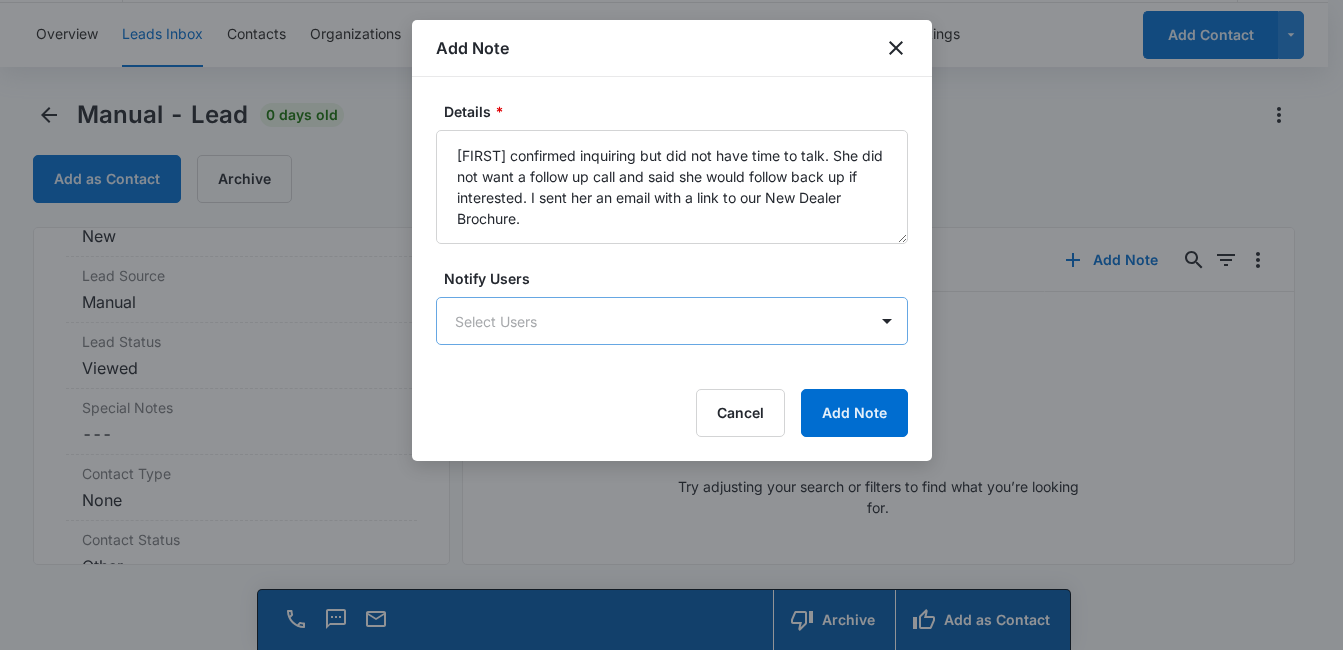 click on "CRM Apps Reputation Websites Forms CRM Email Social Content Ads Intelligence Files Brand Settings Concrete Technology M35522 Your Accounts View All MD [FIRST] [LAST] [EMAIL] My Profile Notifications Support Logout Terms & Conditions   •   Privacy Policy Overview Leads Inbox Contacts Organizations History Deals Projects Tasks Calendar Lists Reports Settings Add Contact Manual - Lead 0 days old Add as Contact Archive Manual Contact Info Name Cancel Save Changes [FIRST] [LAST] Phone Cancel Save Changes ([PHONE]) Email Cancel Save Changes [EMAIL] Organization Cancel Save Changes --- Address Cancel Save Changes --- Details Qualifying Status Cancel Save Changes New Lead Source Manual Lead Status Viewed Special Notes Cancel Save Changes --- Contact Type Cancel Save Changes None Contact Status Cancel Save Changes Other Assigned To Cancel Save Changes Mike Delduca Tags Cancel Save Changes --- Next Contact Date Cancel Save Changes --- Color Tag Current Color: Cancel Save Changes ID 0" at bounding box center [671, 296] 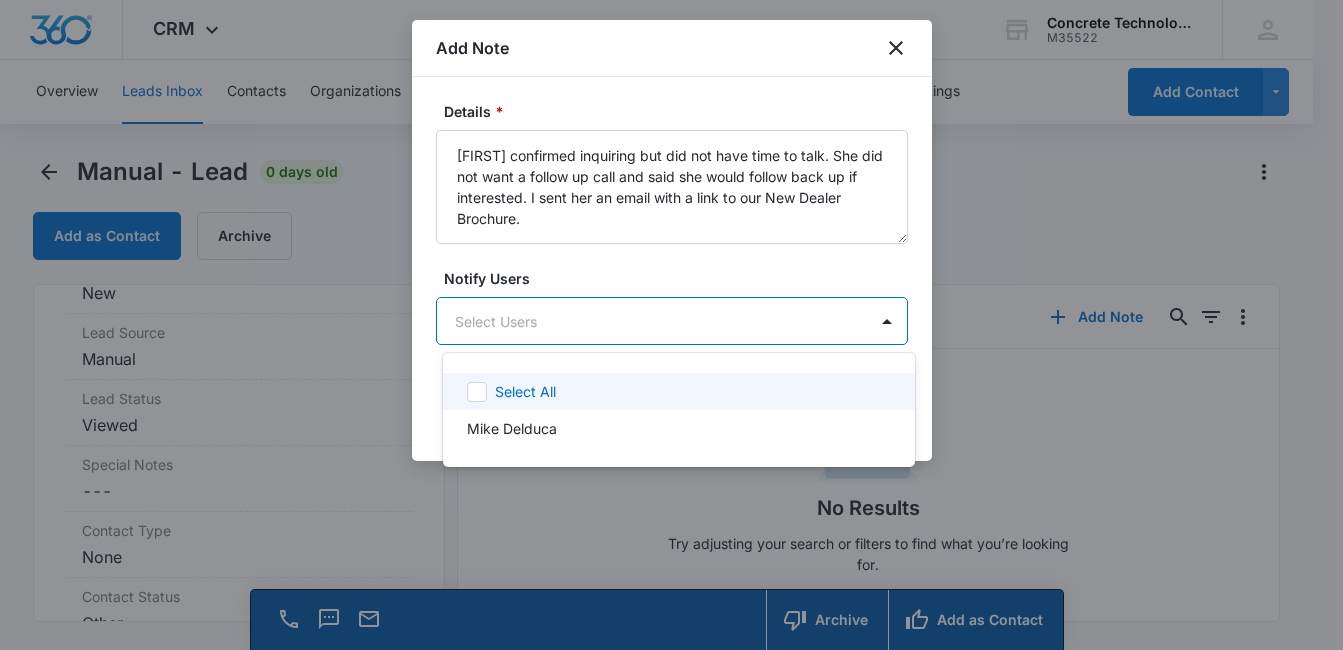 scroll, scrollTop: 0, scrollLeft: 0, axis: both 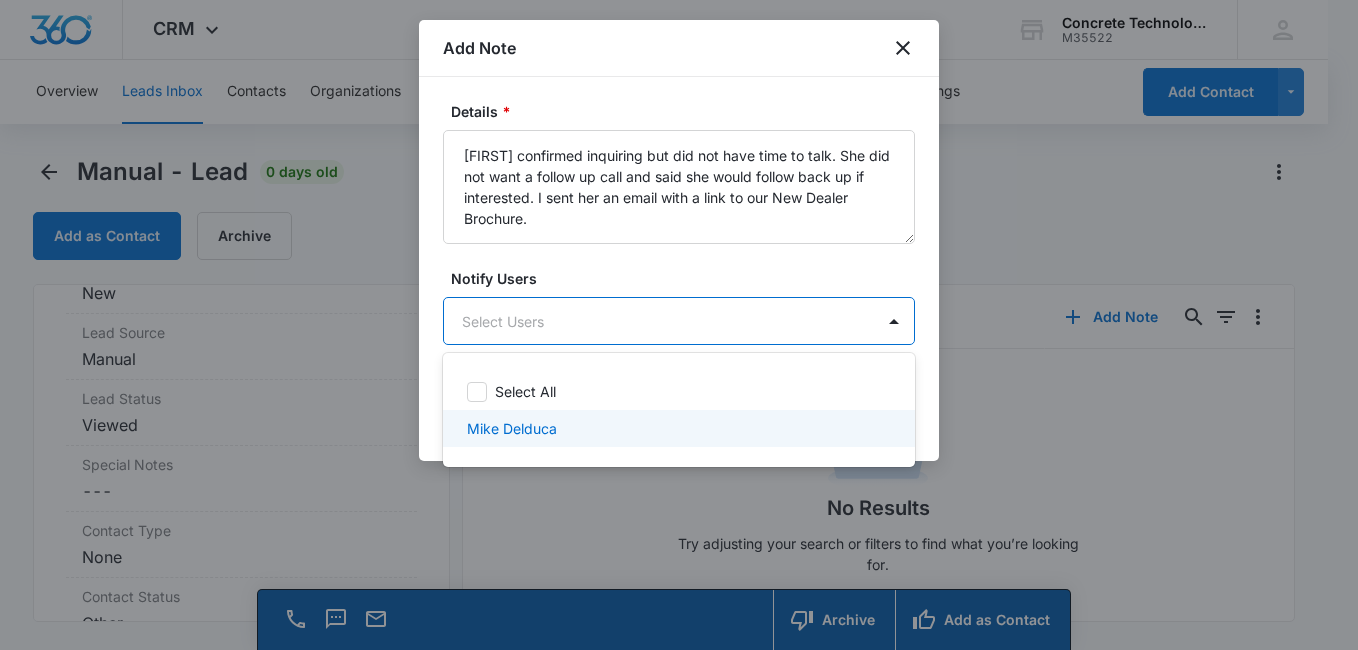 click on "Mike Delduca" at bounding box center (677, 428) 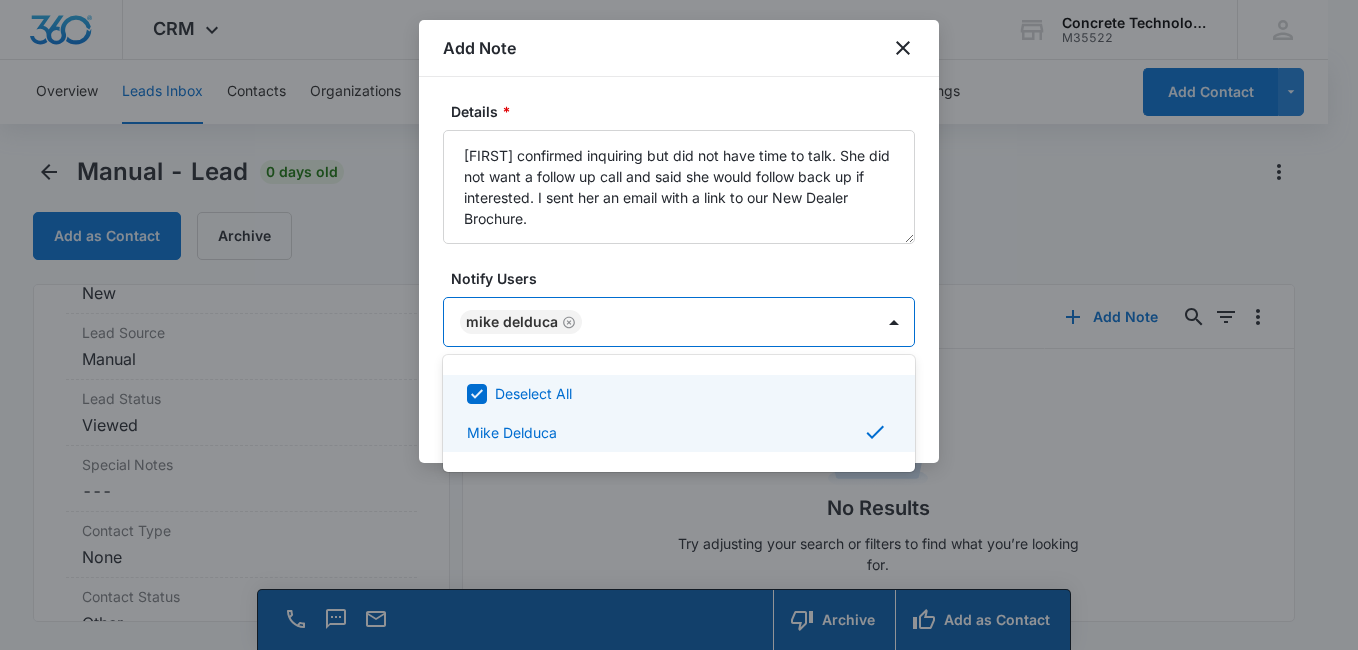click at bounding box center [679, 325] 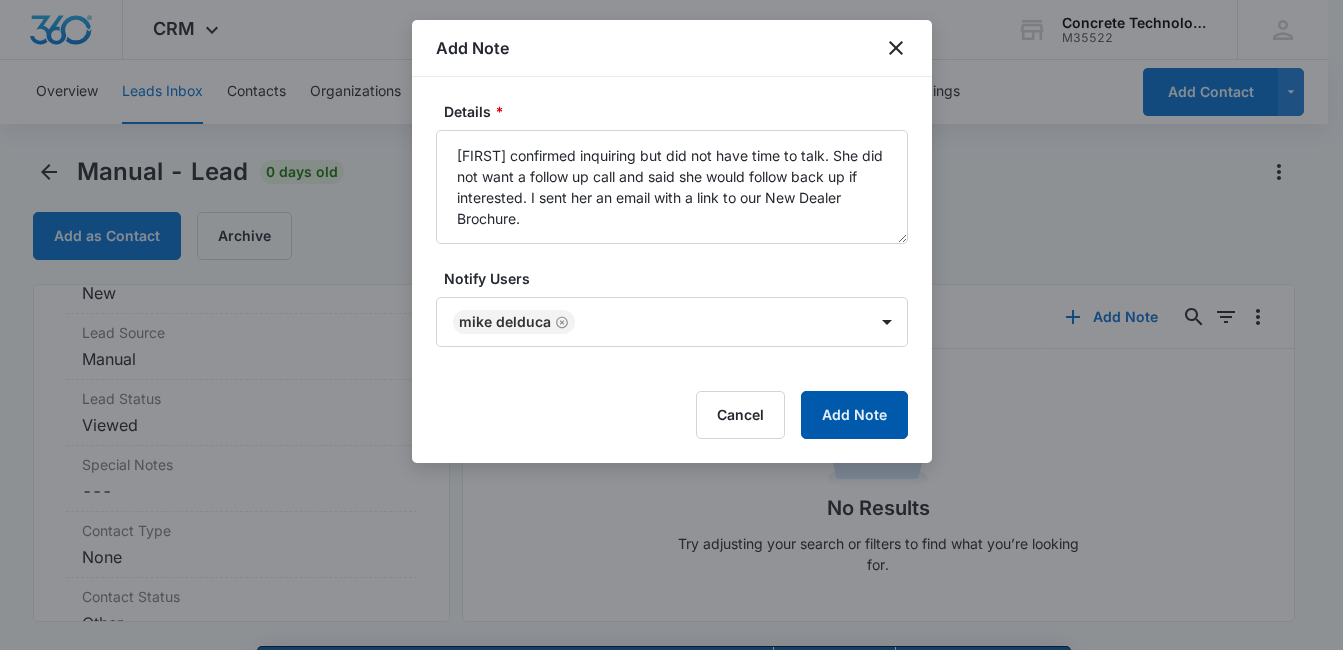 click on "Add Note" at bounding box center (854, 415) 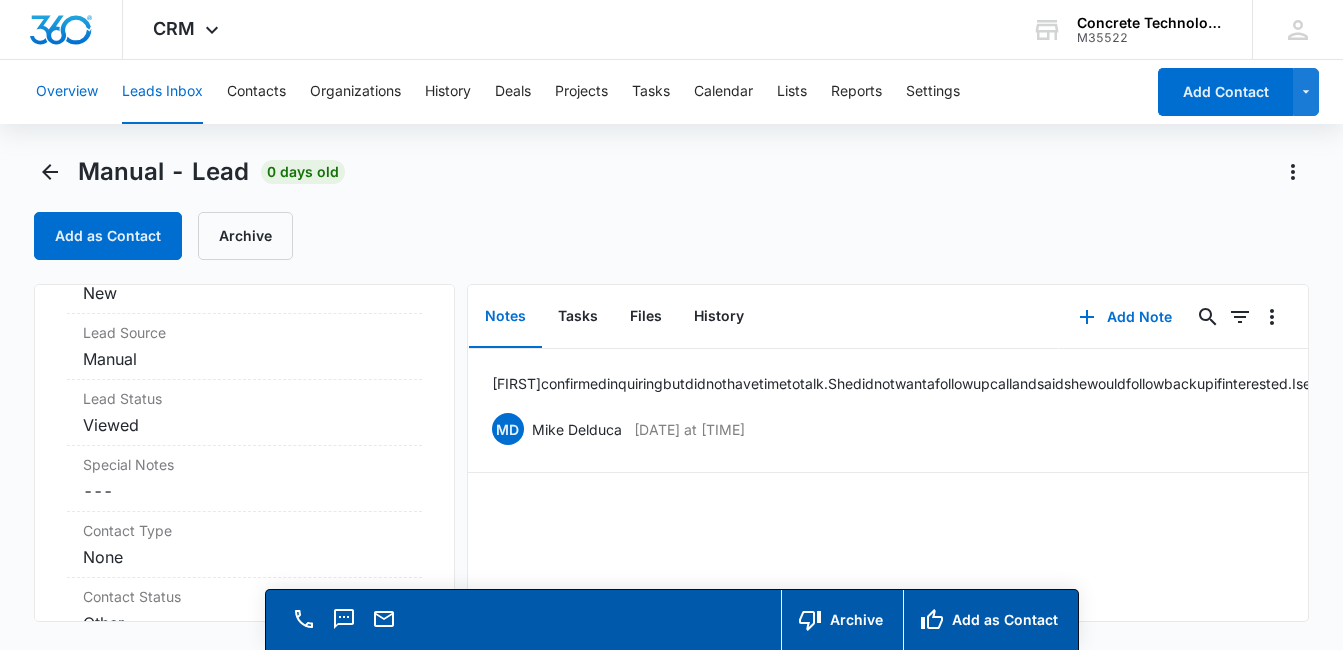 click on "Overview" at bounding box center (67, 92) 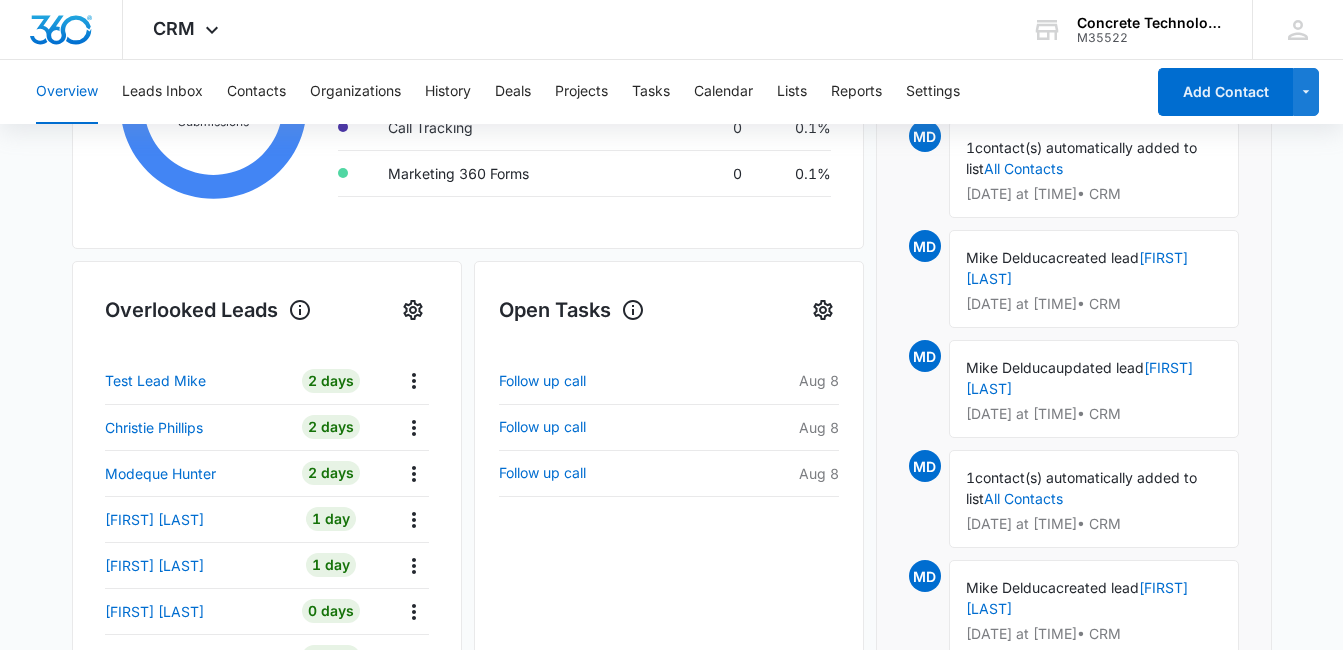 scroll, scrollTop: 583, scrollLeft: 0, axis: vertical 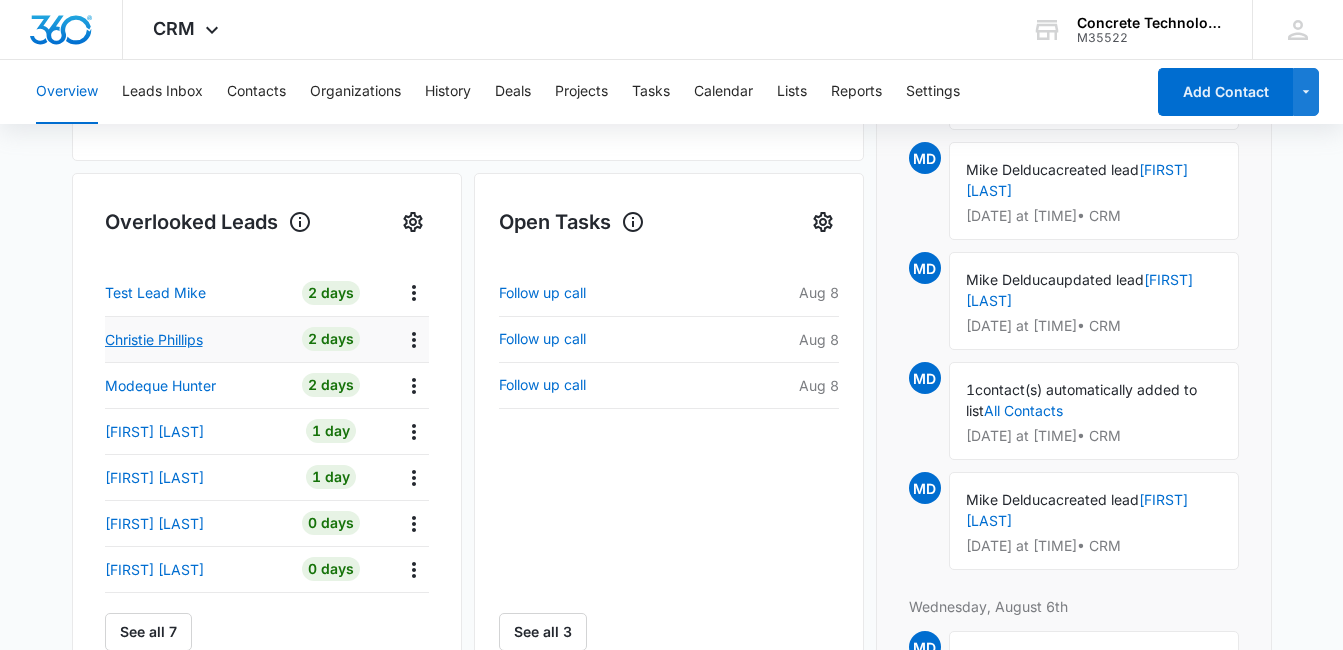 click on "Christie Phillips" at bounding box center (154, 339) 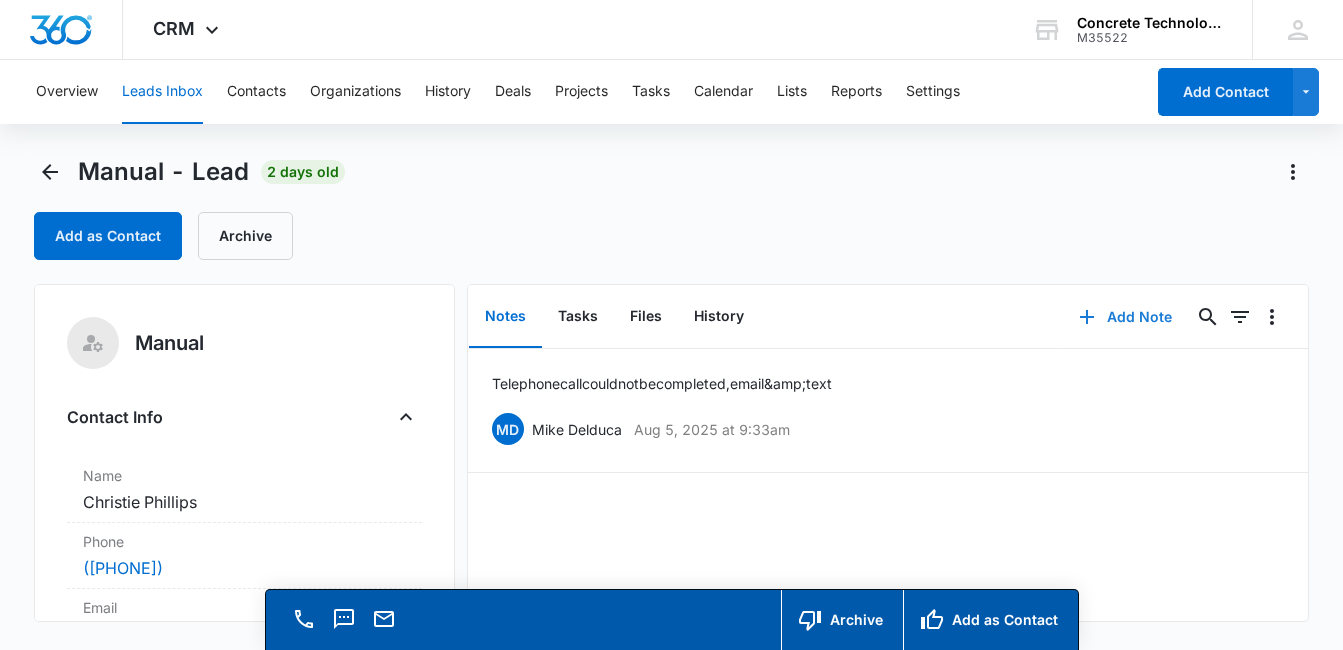 click on "Add Note" at bounding box center [1125, 317] 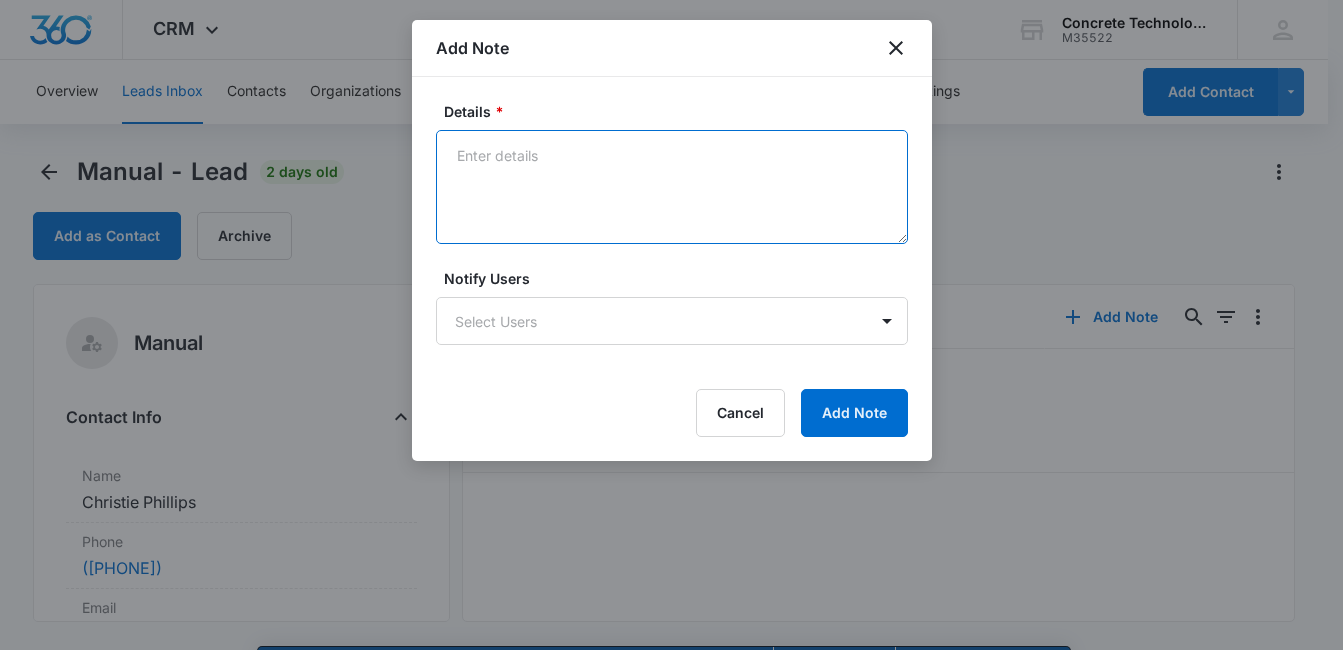 click on "Details *" at bounding box center [672, 187] 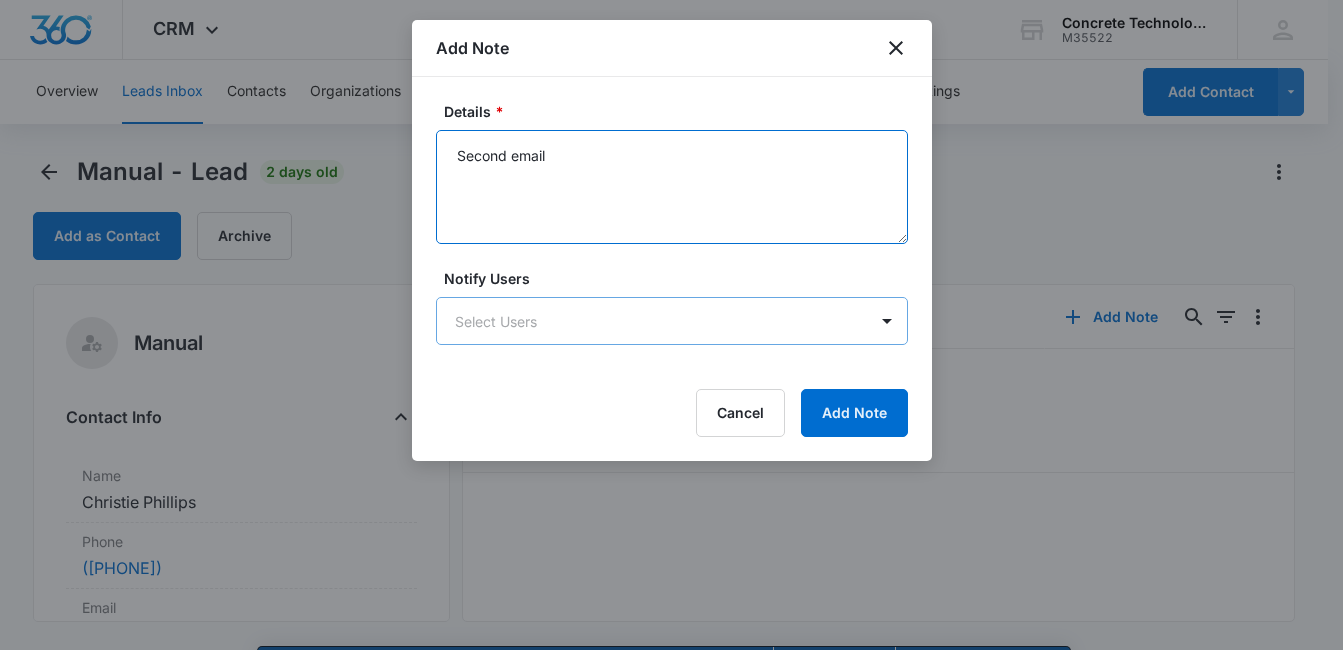 type on "Second email" 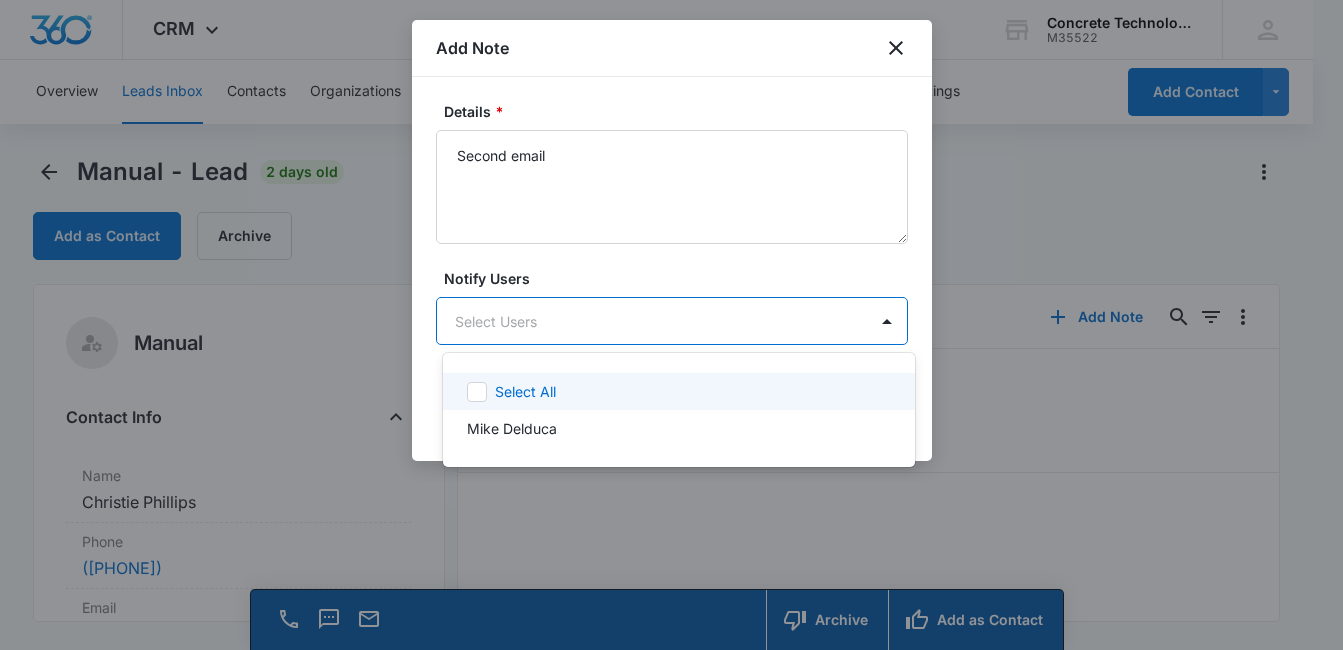 click on "CRM Apps Reputation Websites Forms CRM Email Social Content Ads Intelligence Files Brand Settings Concrete Technology M35522 Your Accounts View All MD [FIRST] [LAST] [EMAIL] My Profile Notifications Support Logout Terms & Conditions   •   Privacy Policy Overview Leads Inbox Contacts Organizations History Deals Projects Tasks Calendar Lists Reports Settings Add Contact Manual - Lead 2 days old Add as Contact Archive Manual Contact Info Name Cancel Save Changes [FIRST] [LAST] Phone Cancel Save Changes ([PHONE]) Email Cancel Save Changes [EMAIL] Organization Cancel Save Changes --- Address Cancel Save Changes [CITY] [STATE] [POSTAL_CODE] Details Qualifying Status Cancel Save Changes In Progress Lead Source Manual Lead Status Viewed Special Notes Cancel Save Changes --- Contact Type Cancel Save Changes From Leads Contact Status Cancel Save Changes None Assigned To Cancel Save Changes Mike Delduca Tags Cancel Save Changes --- Next Contact Date Cancel Save Changes --- Color Tag Cancel 0" at bounding box center (671, 325) 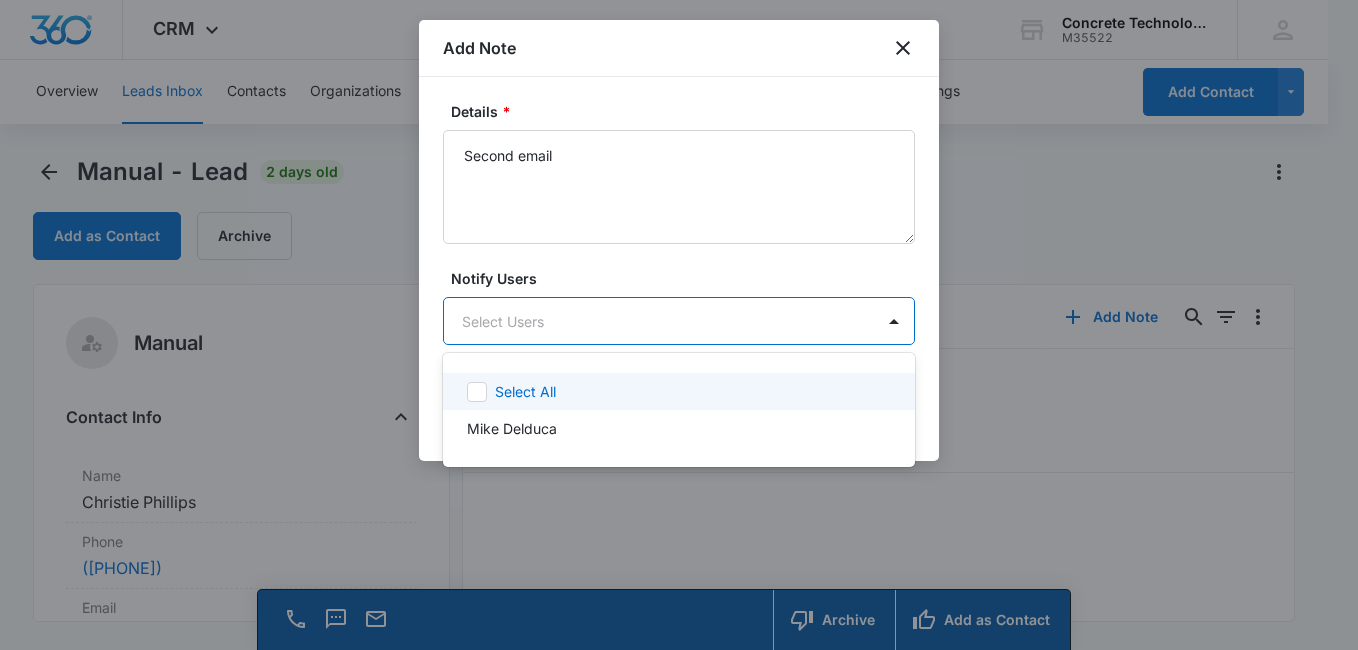 click on "Select All" at bounding box center (691, 391) 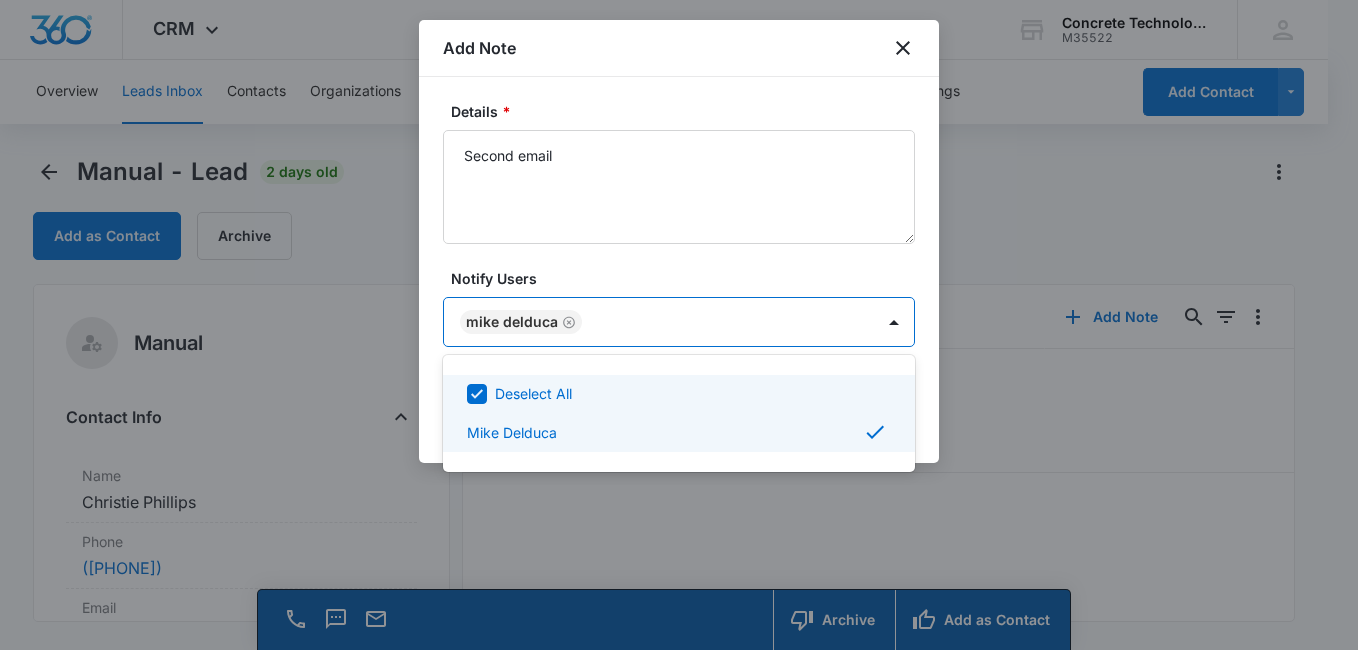 click at bounding box center [679, 325] 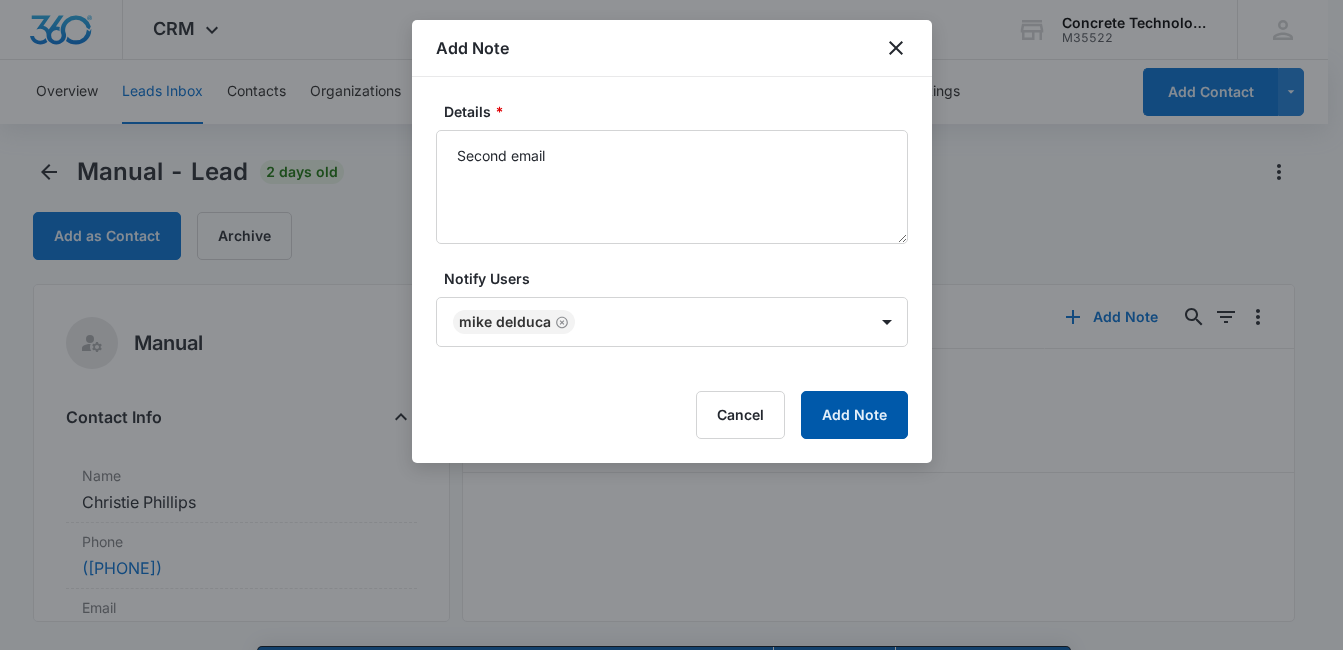 click on "Add Note" at bounding box center [854, 415] 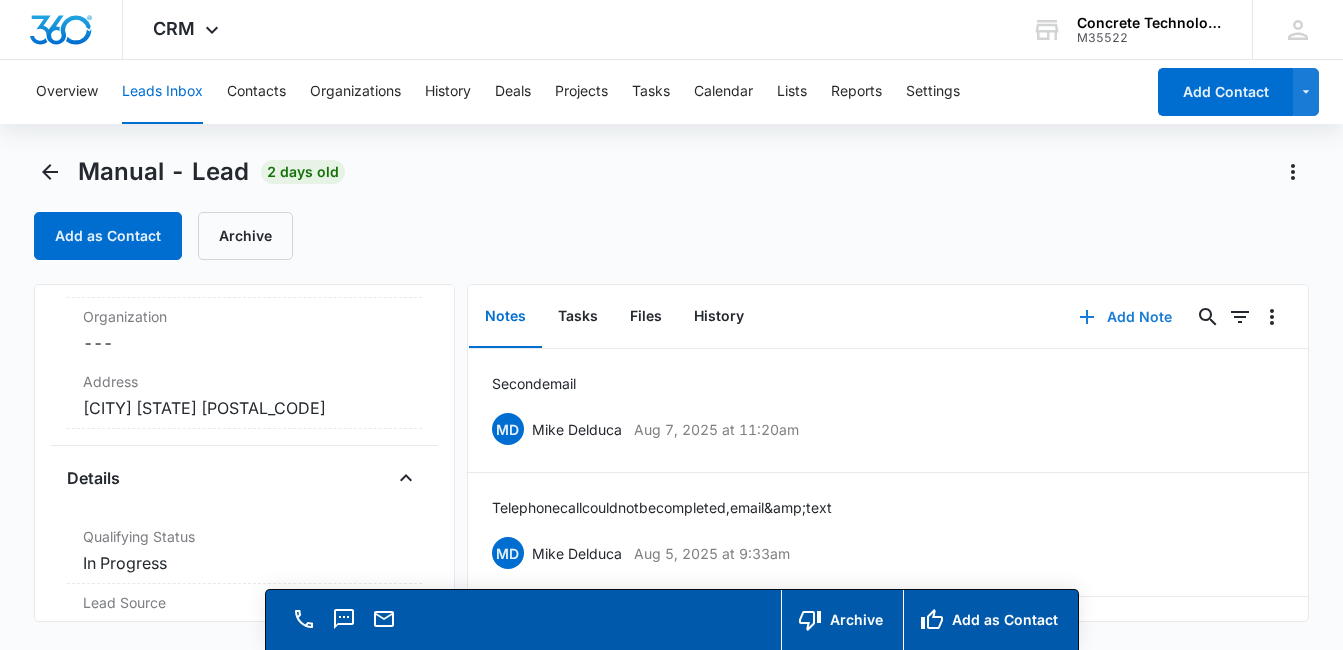 scroll, scrollTop: 297, scrollLeft: 0, axis: vertical 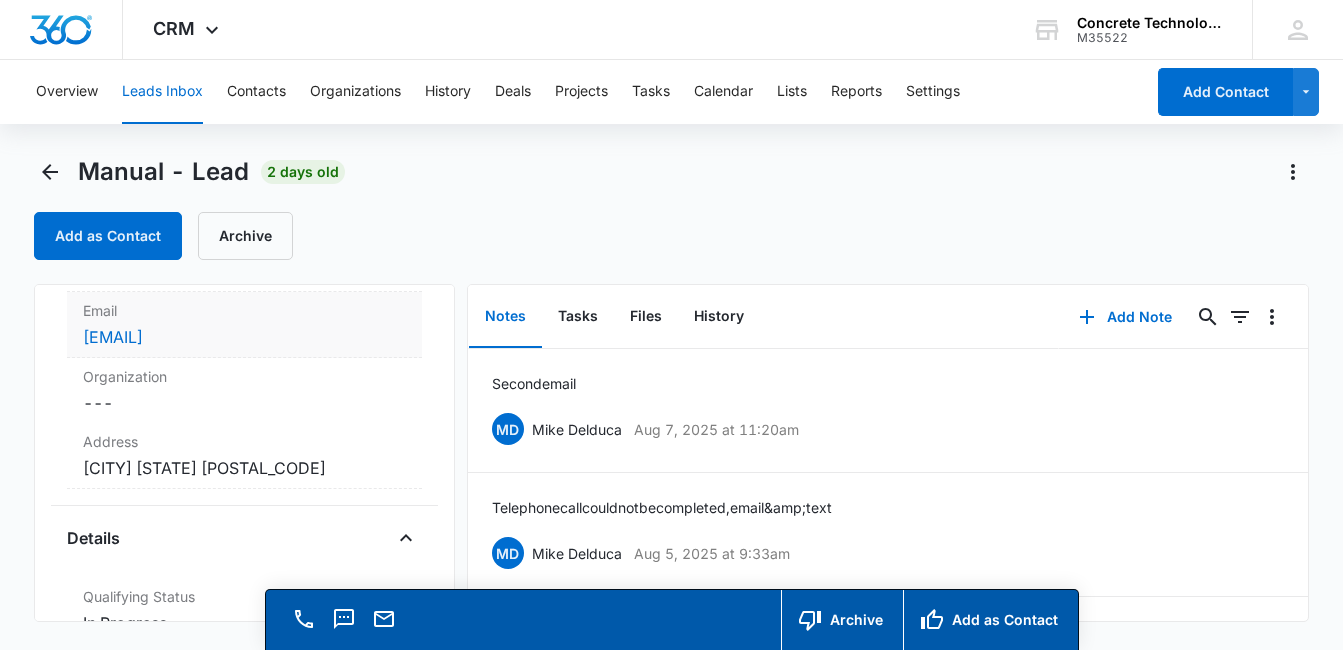 drag, startPoint x: 265, startPoint y: 337, endPoint x: 77, endPoint y: 339, distance: 188.01064 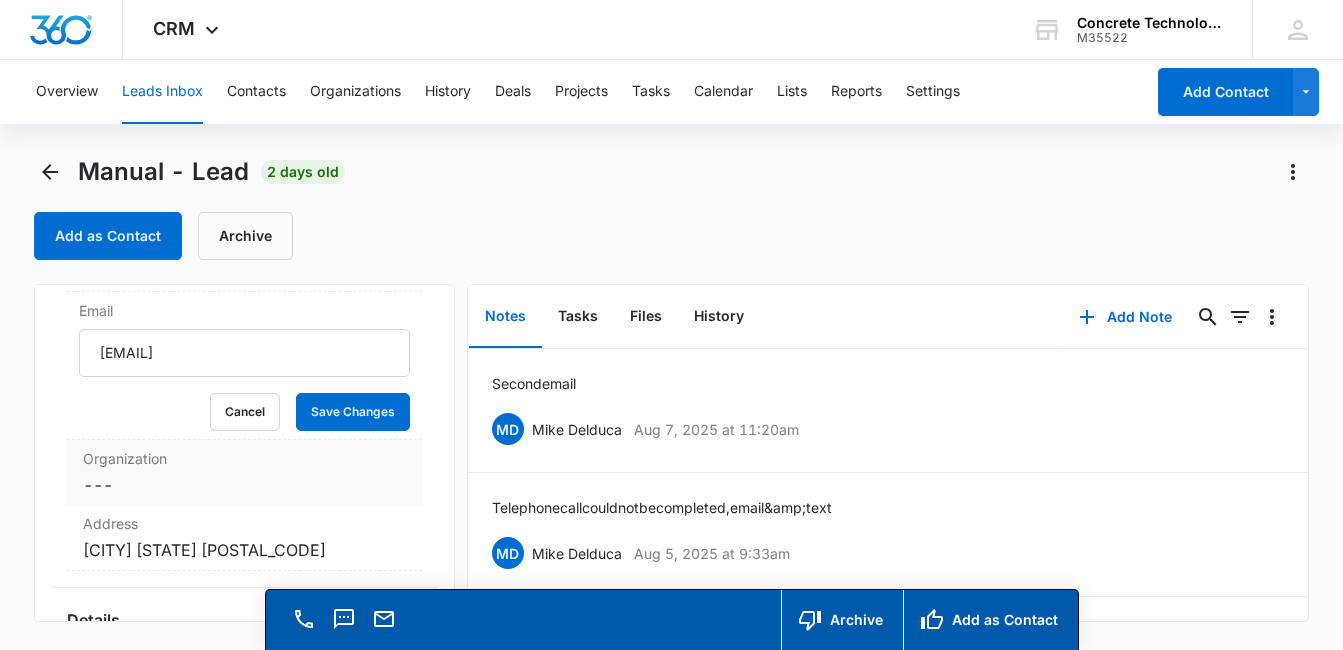 click on "Cancel Save Changes ---" at bounding box center [244, 485] 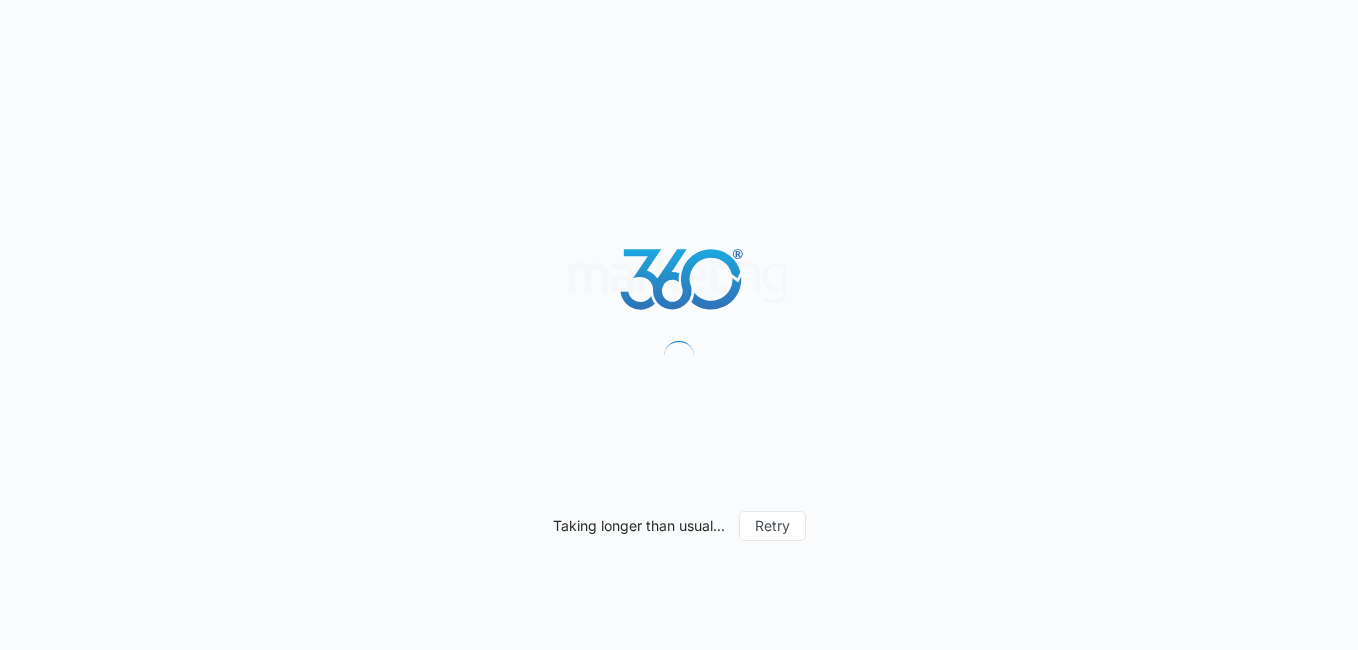 scroll, scrollTop: 0, scrollLeft: 0, axis: both 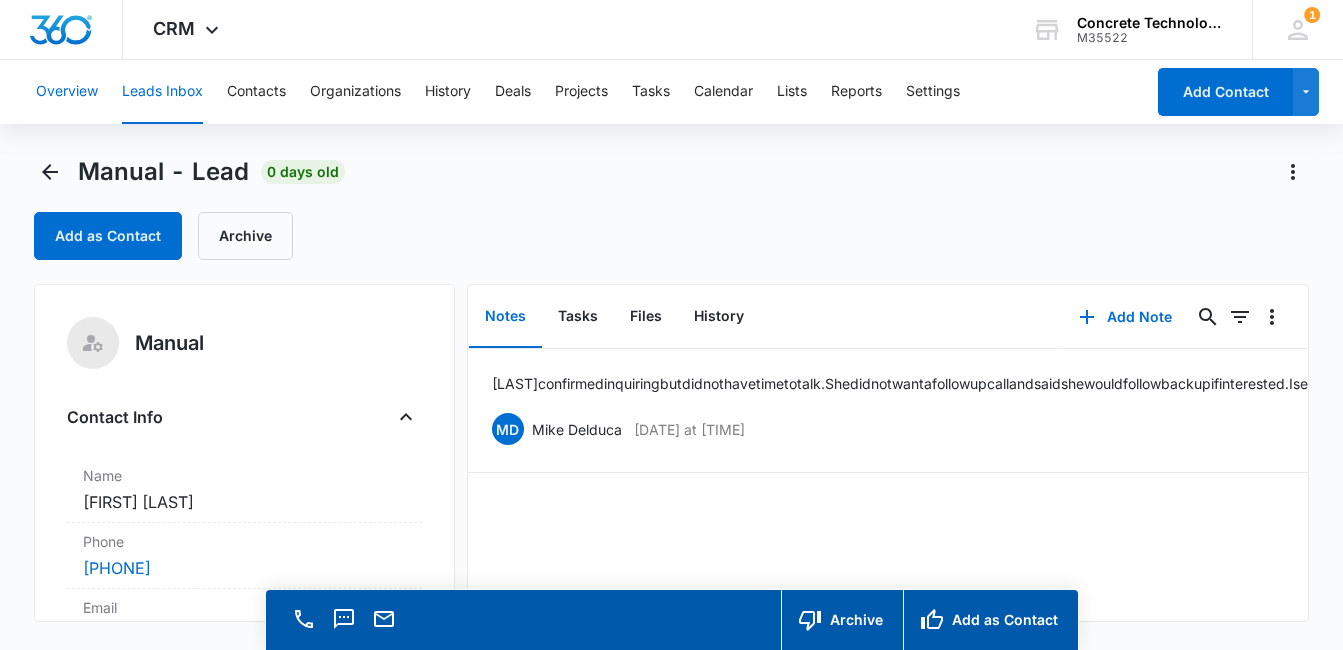 click on "Overview" at bounding box center (67, 92) 